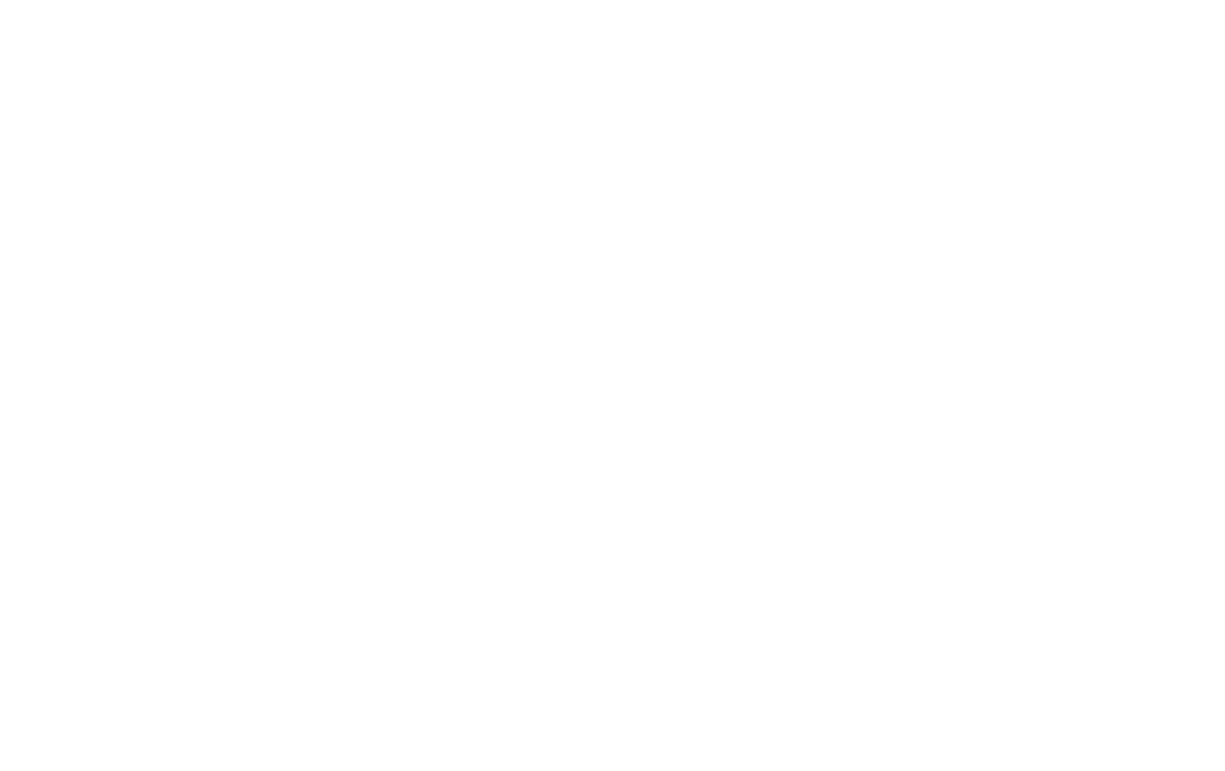 scroll, scrollTop: 0, scrollLeft: 0, axis: both 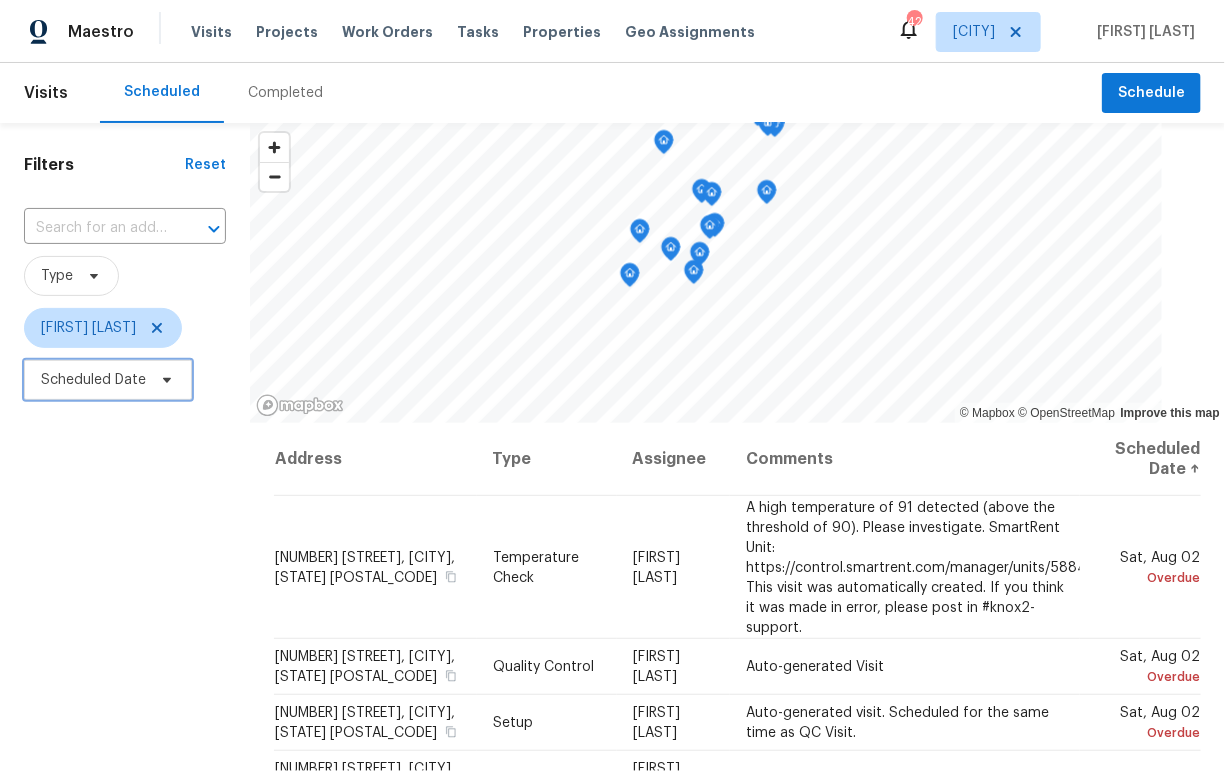 click on "Scheduled Date" at bounding box center (93, 380) 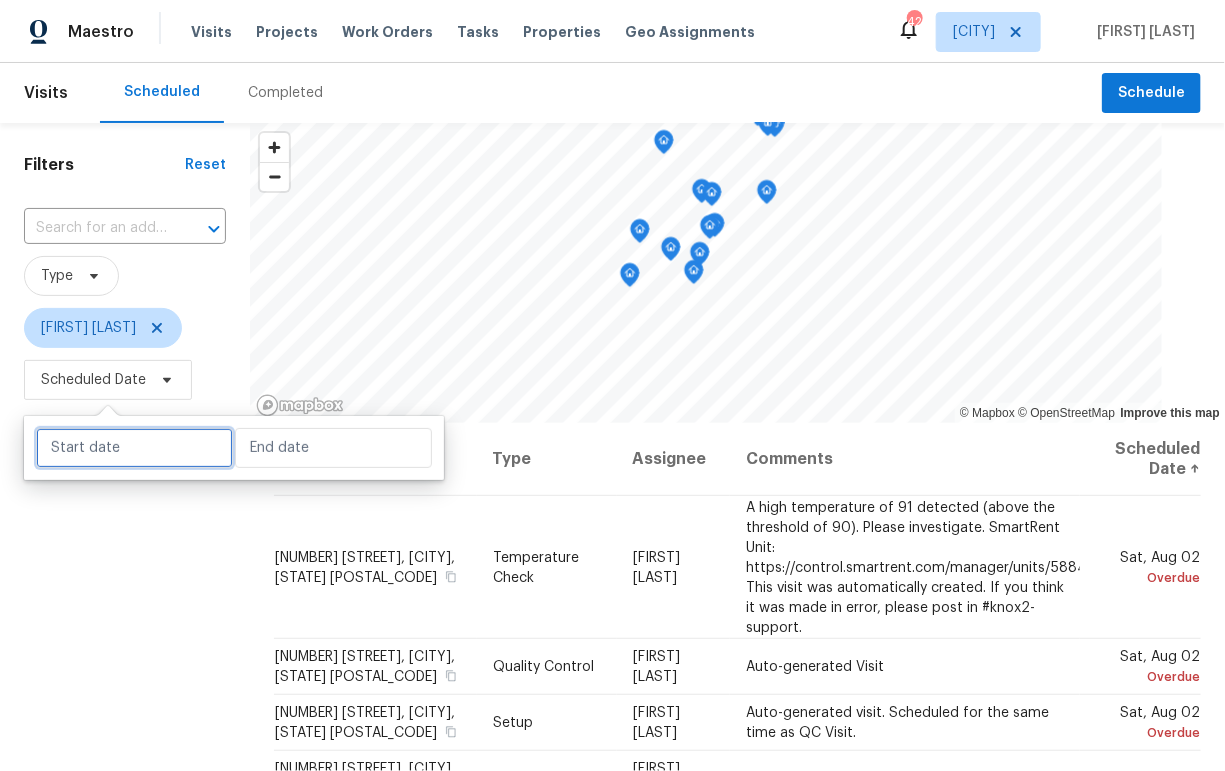 select on "7" 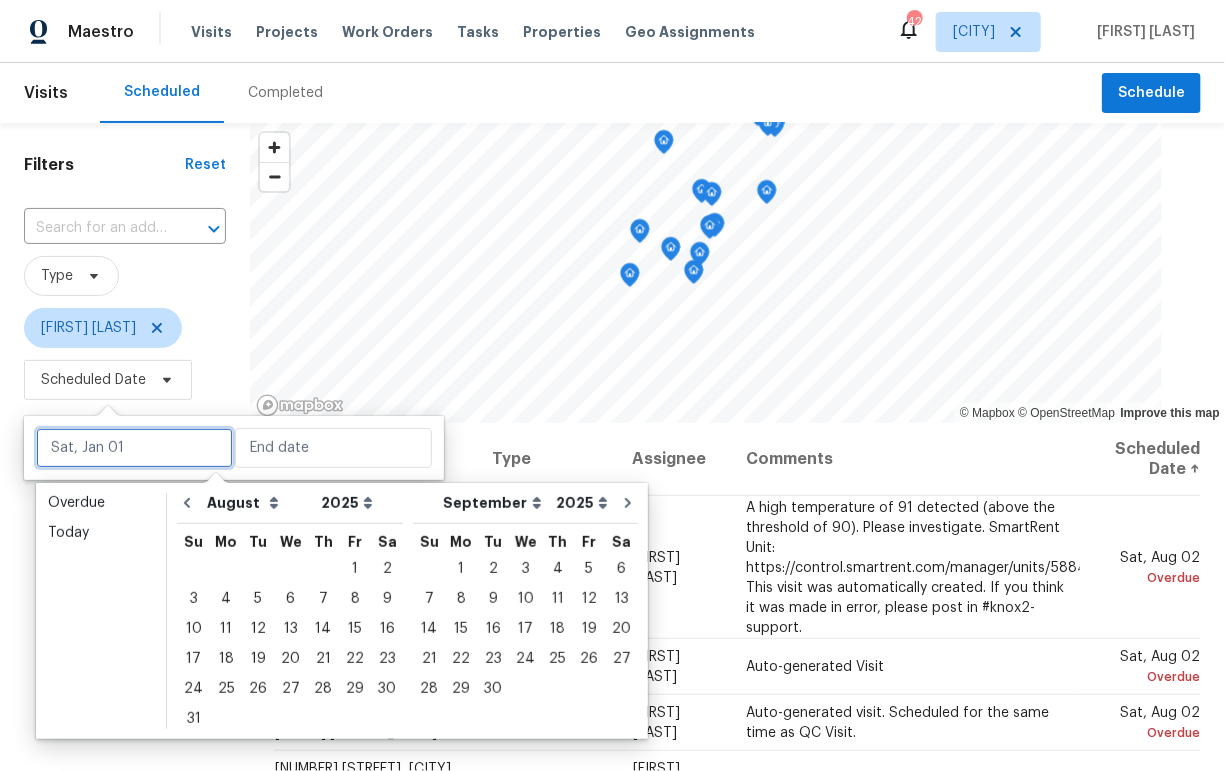 click at bounding box center [134, 448] 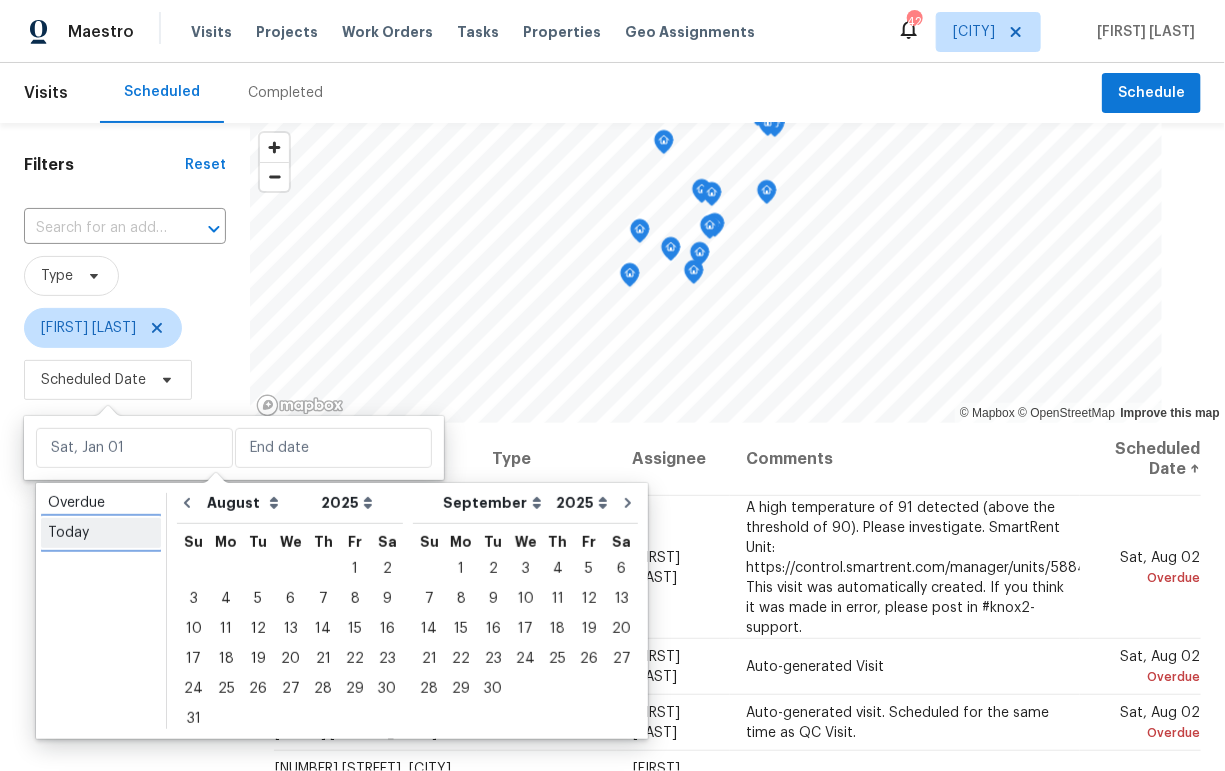 click on "Today" at bounding box center [101, 533] 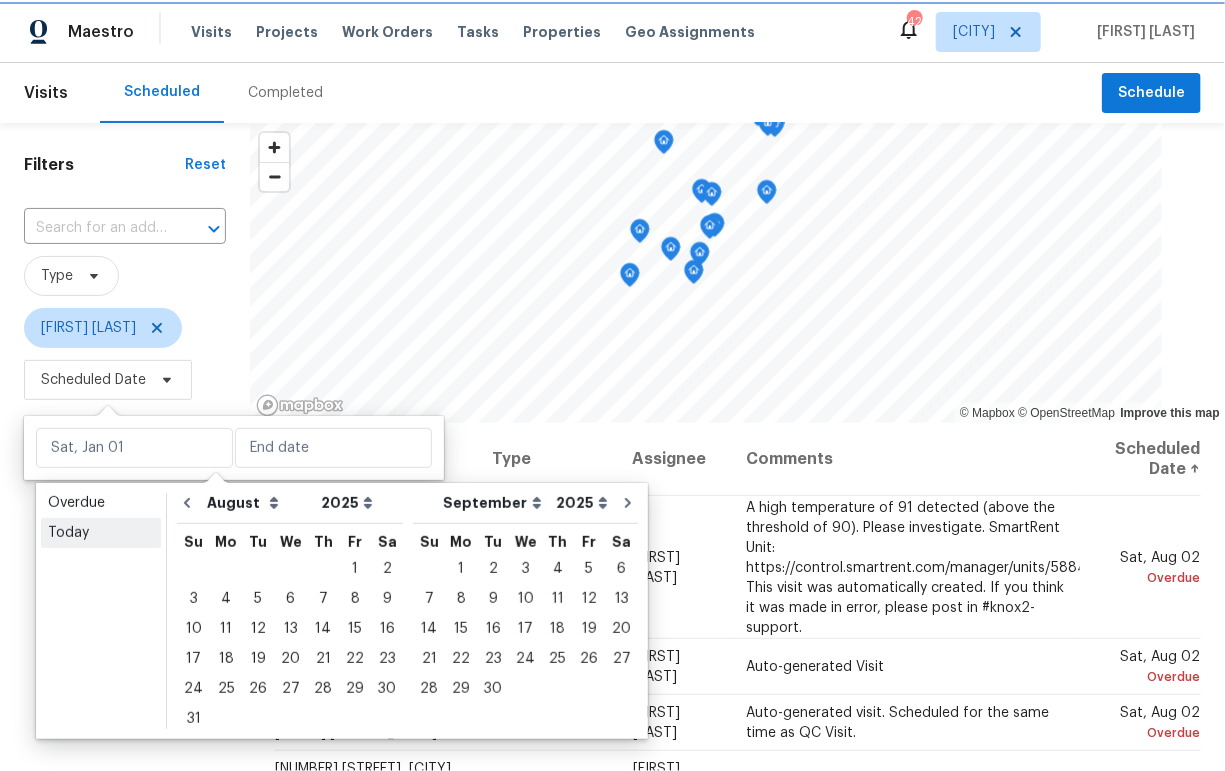 type on "Sun, Aug 03" 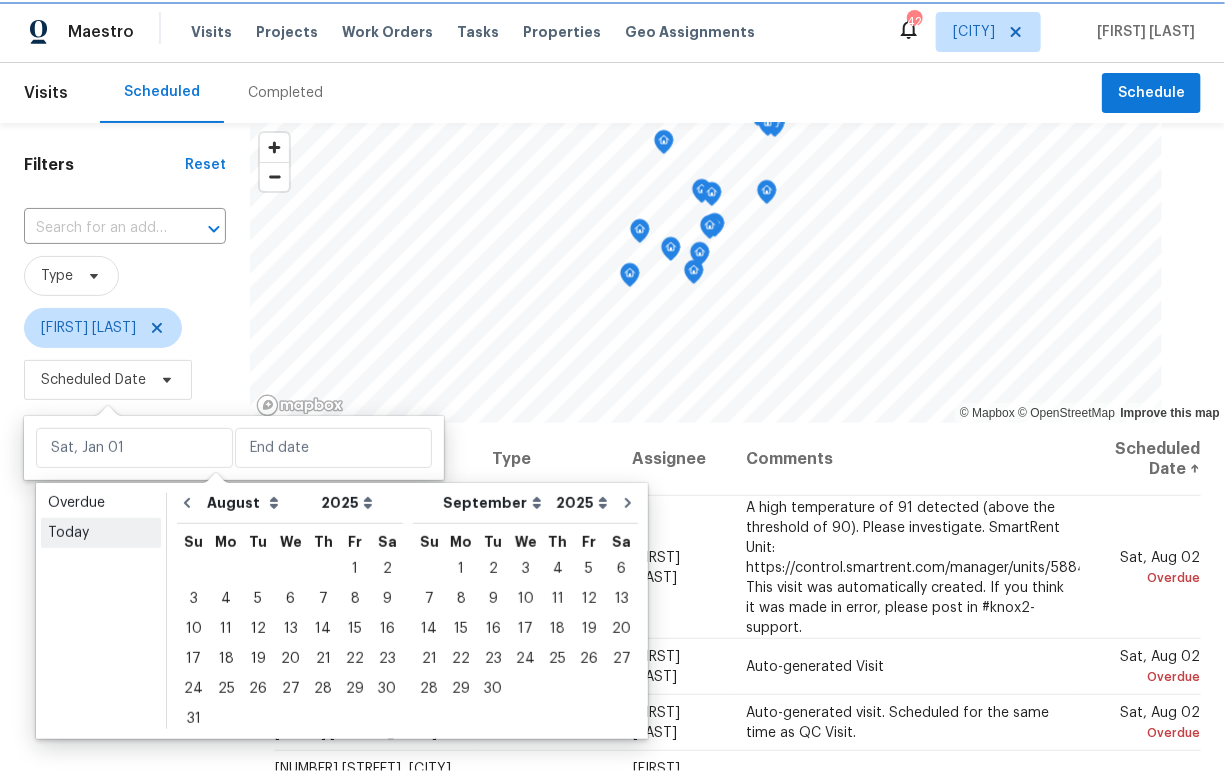 type on "Sun, Aug 03" 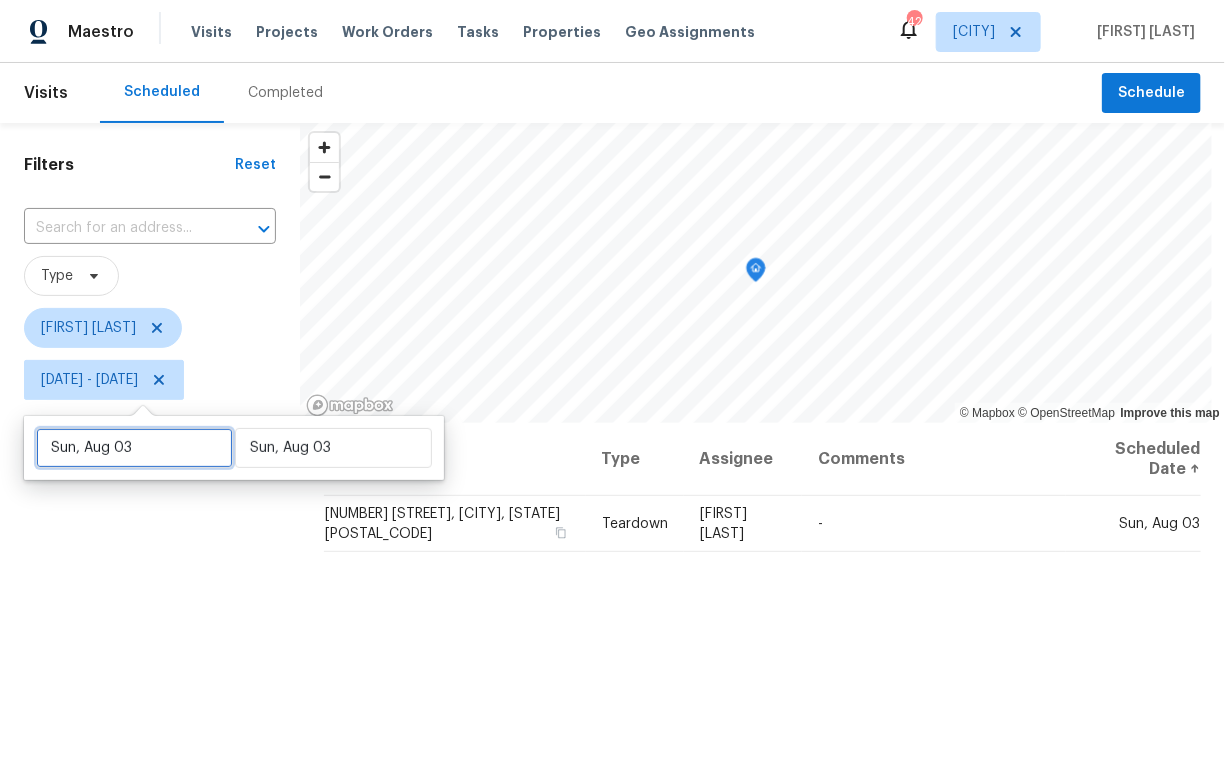 select on "7" 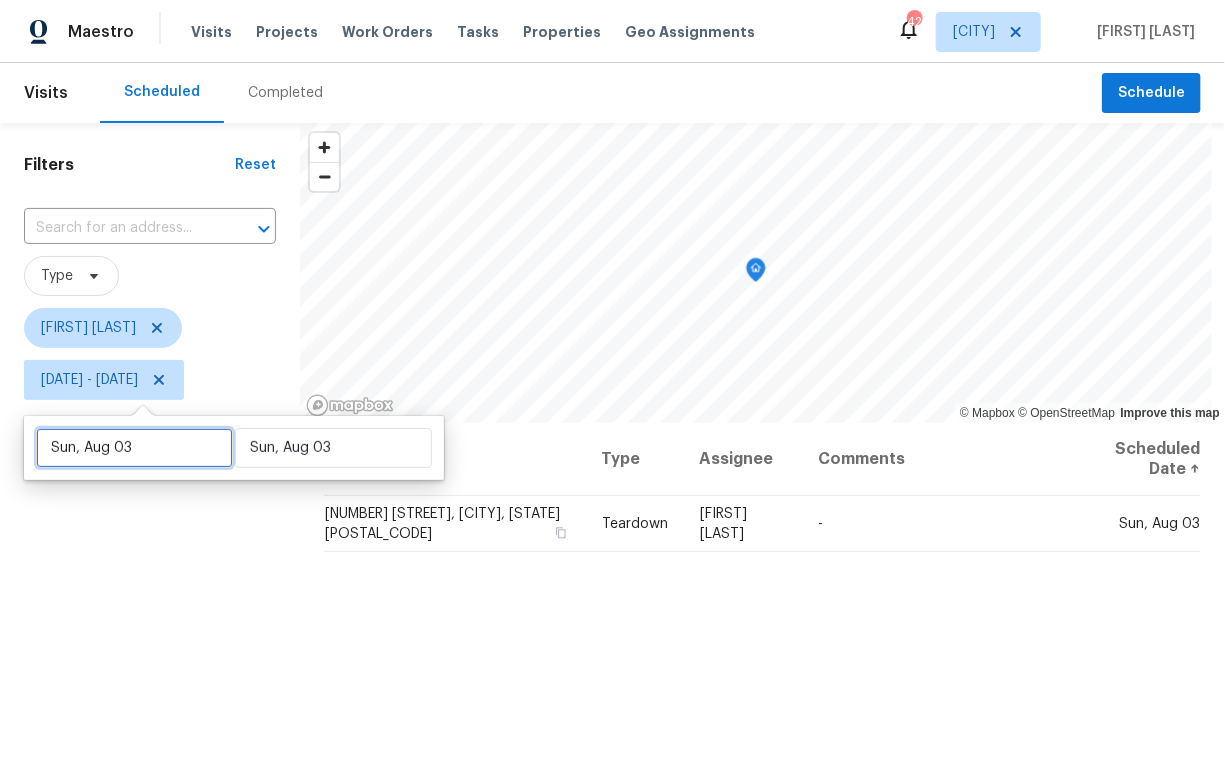 select on "2025" 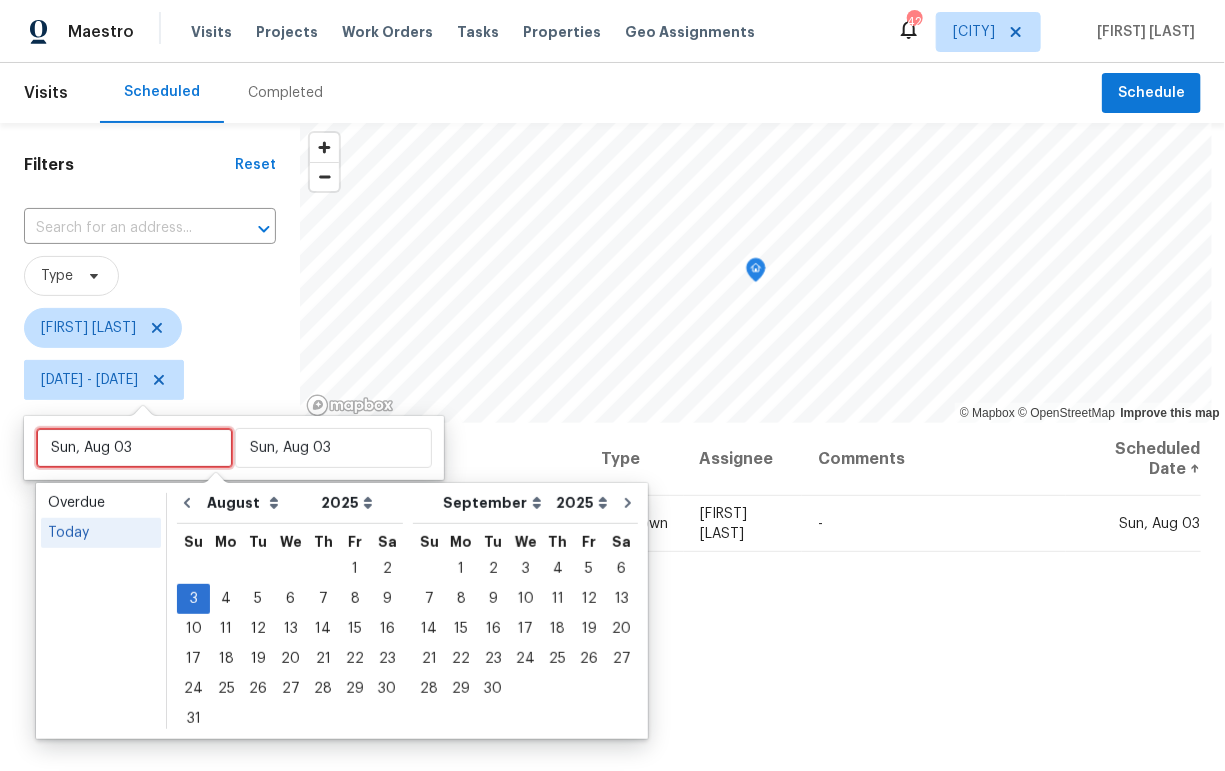 click on "Sun, Aug 03" at bounding box center (134, 448) 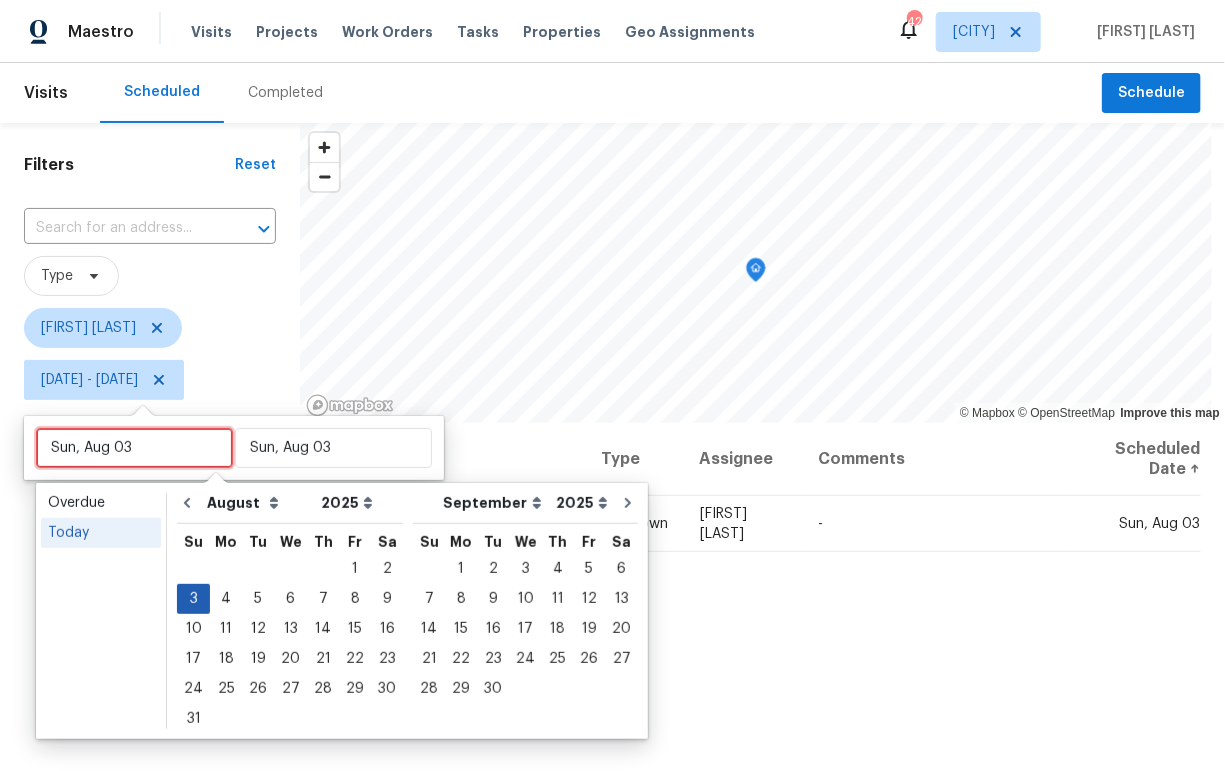 type 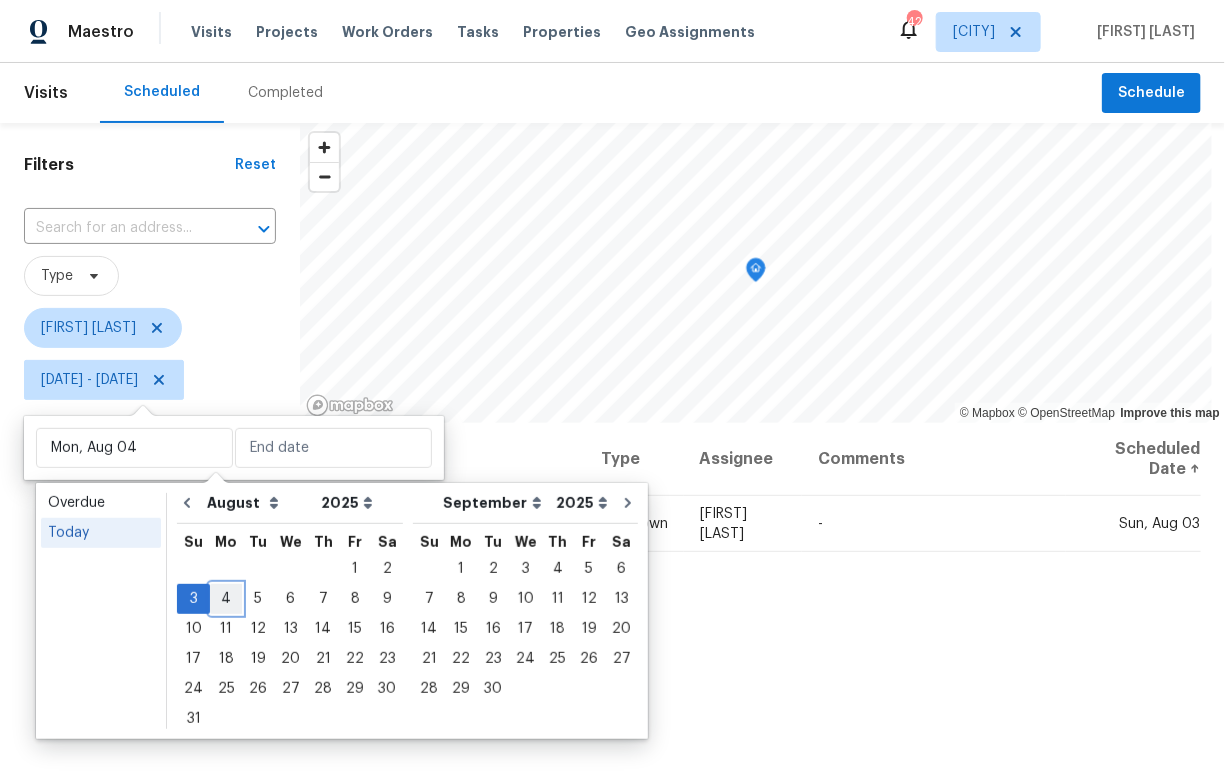 click on "4" at bounding box center [226, 599] 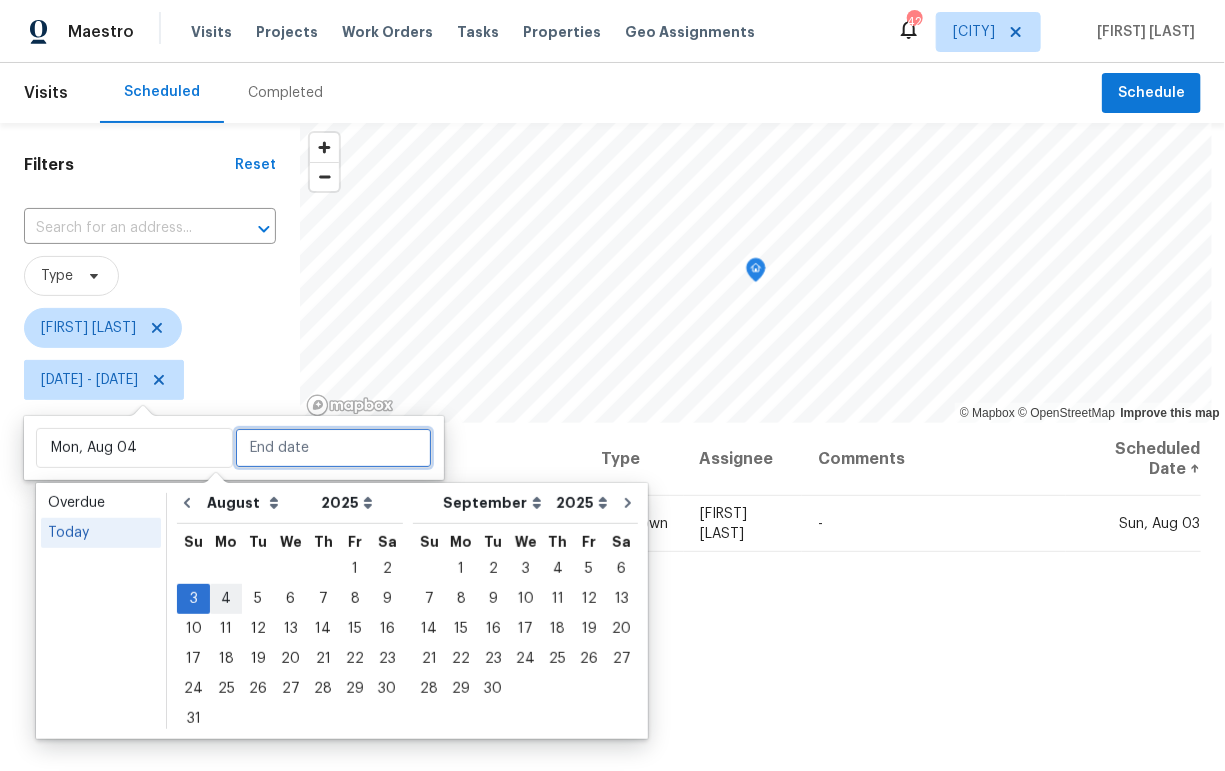 type on "Mon, Aug 04" 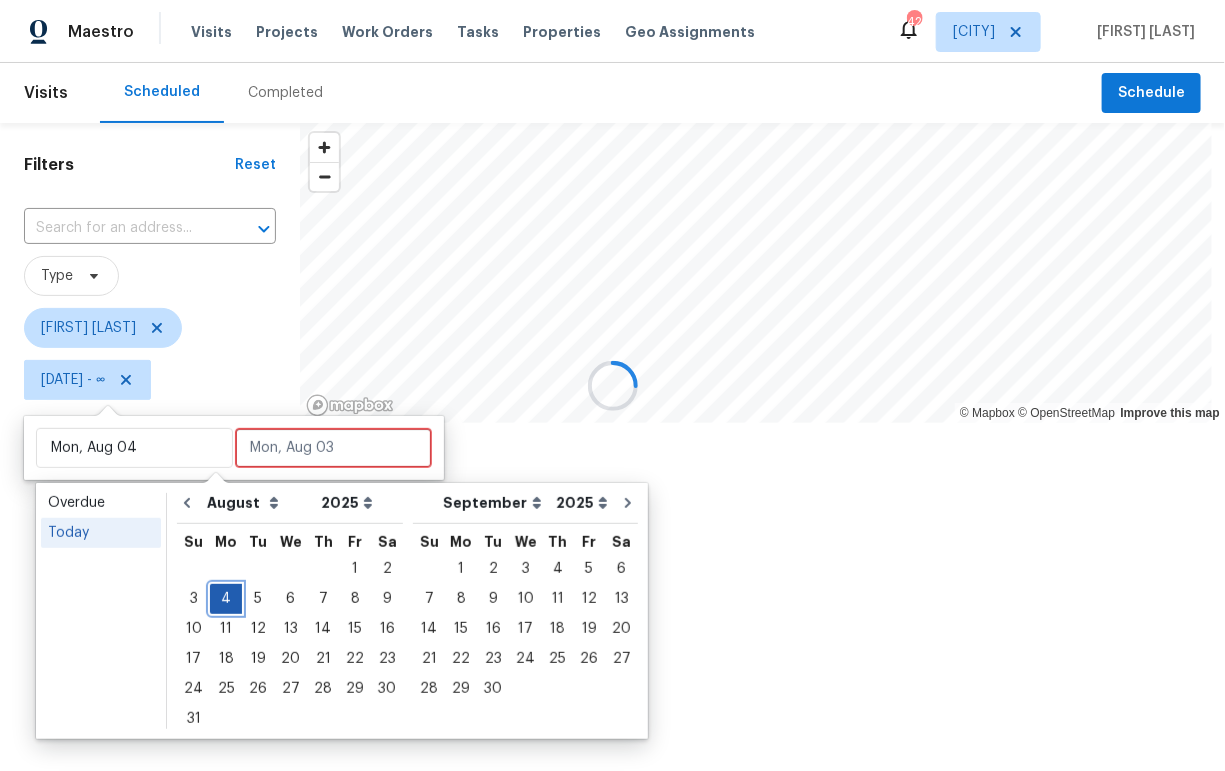 click on "4" at bounding box center [226, 599] 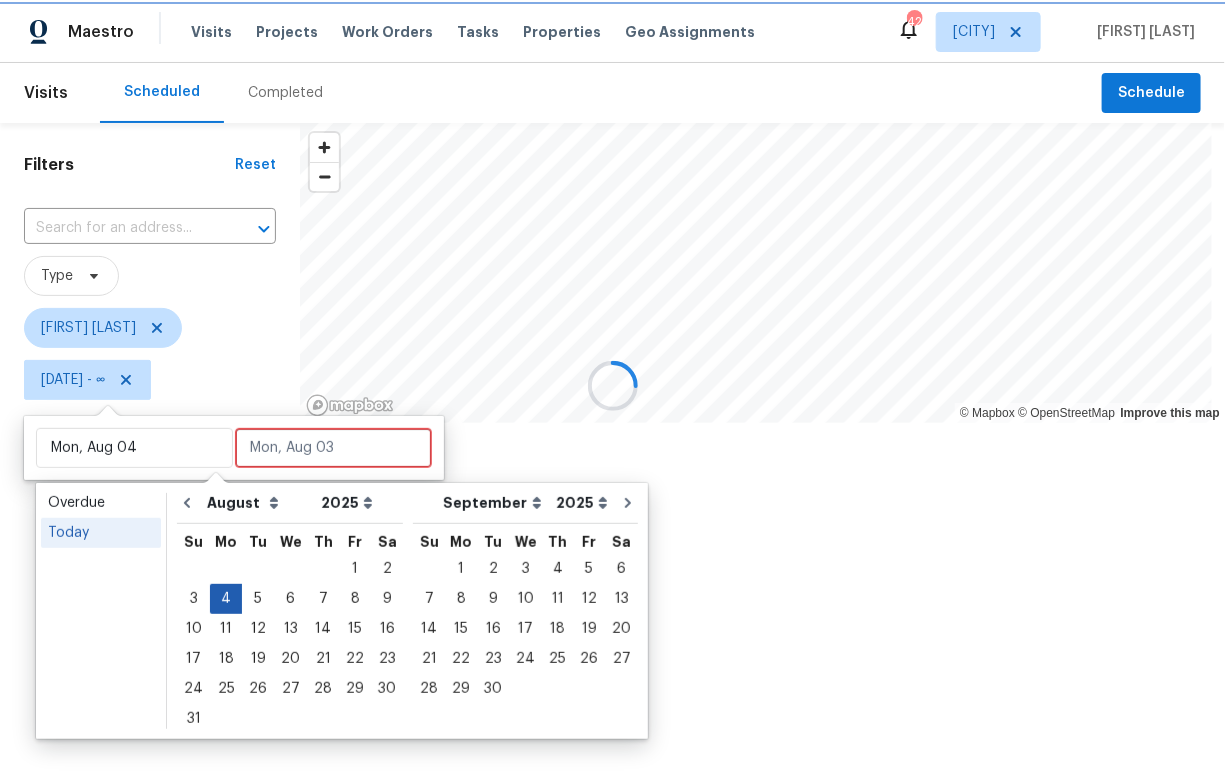 type on "Mon, Aug 04" 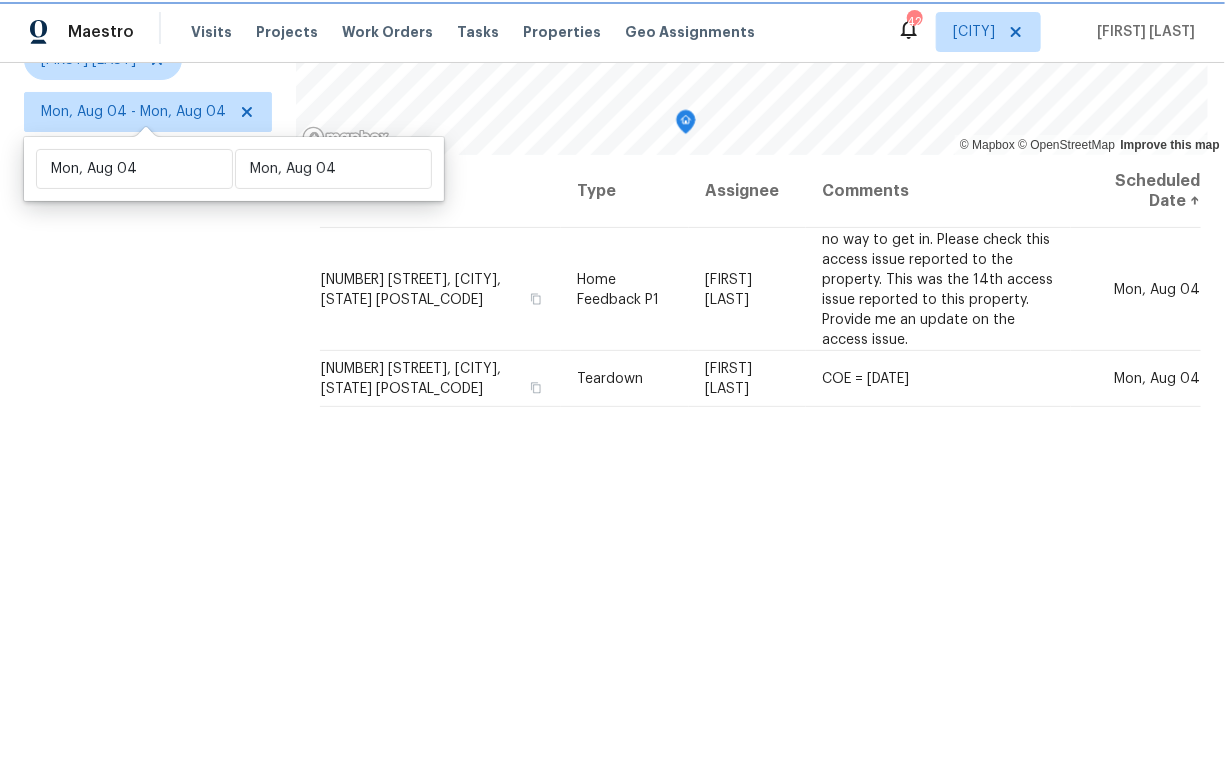 scroll, scrollTop: 0, scrollLeft: 0, axis: both 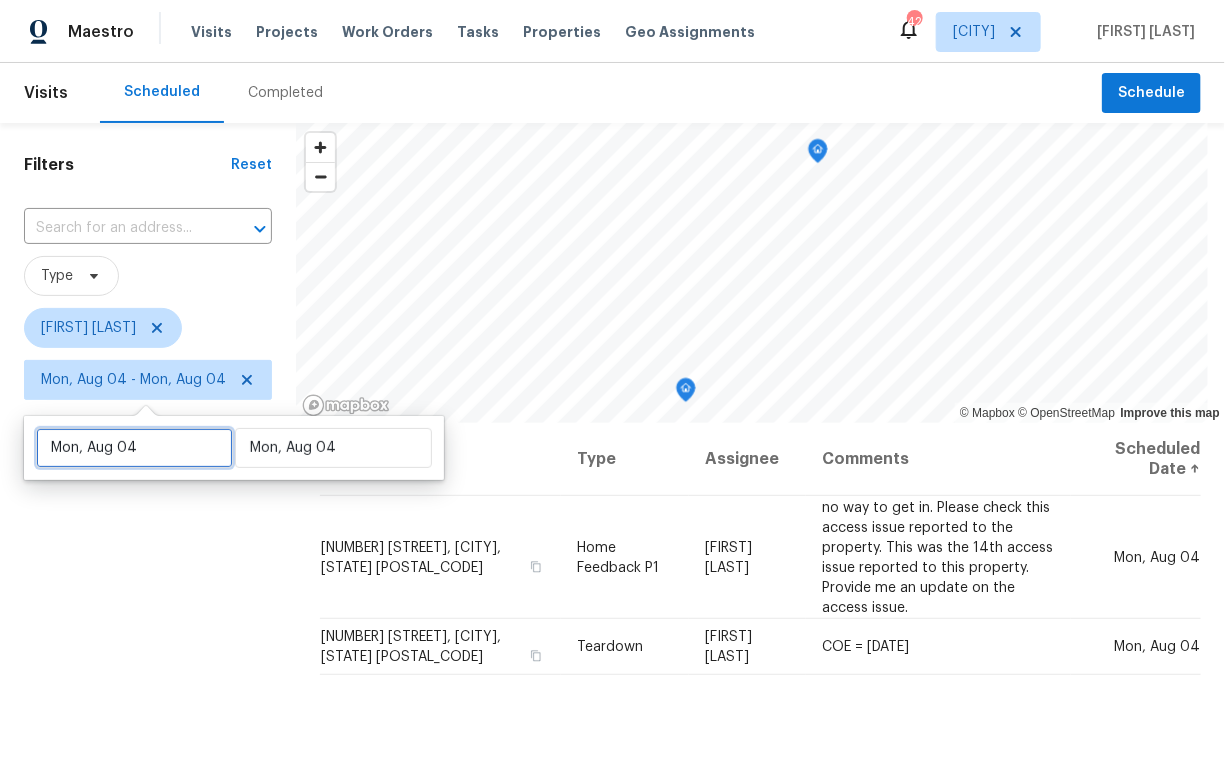 select on "7" 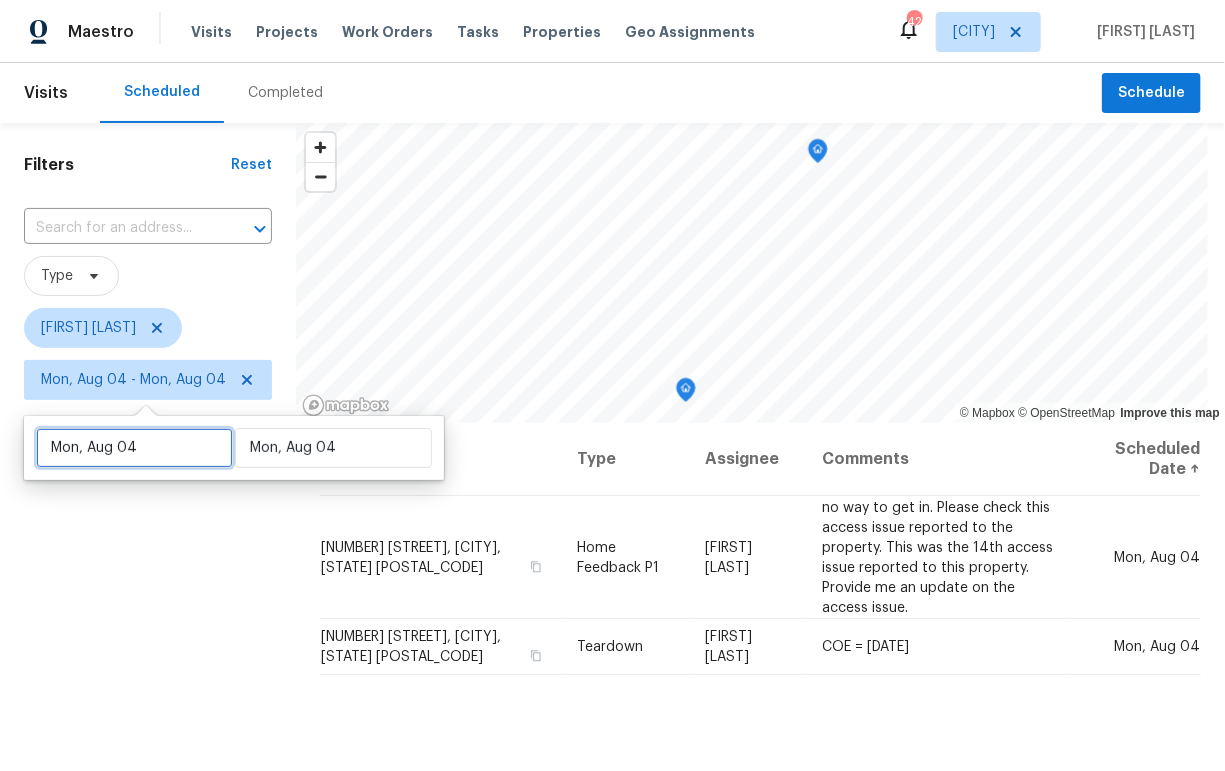 select on "2025" 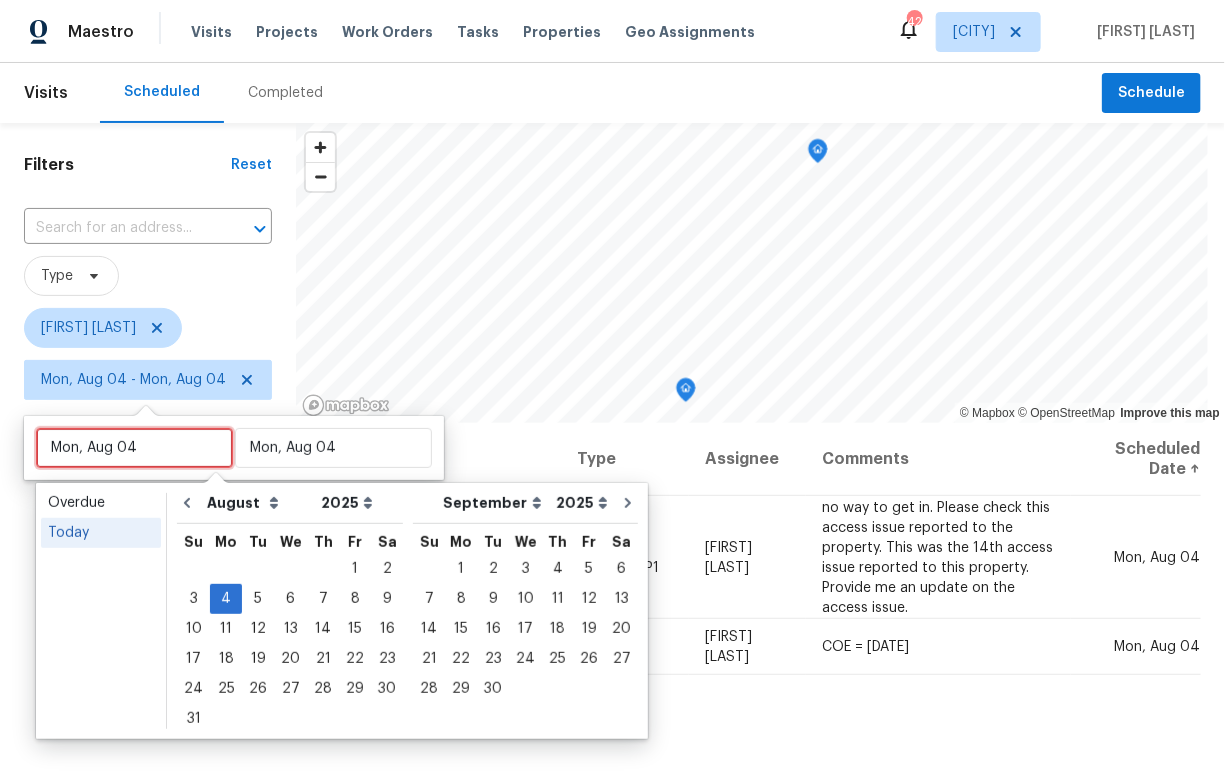 click on "Mon, Aug 04" at bounding box center [134, 448] 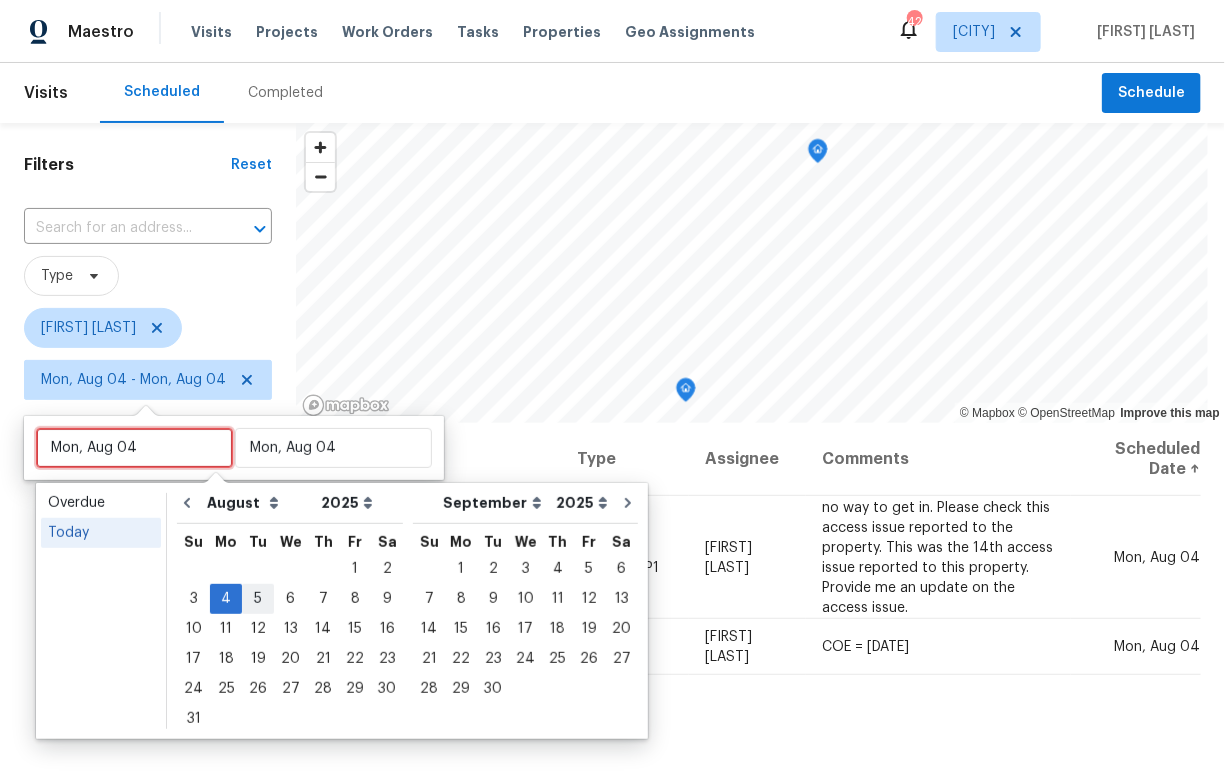type on "Tue, Aug 05" 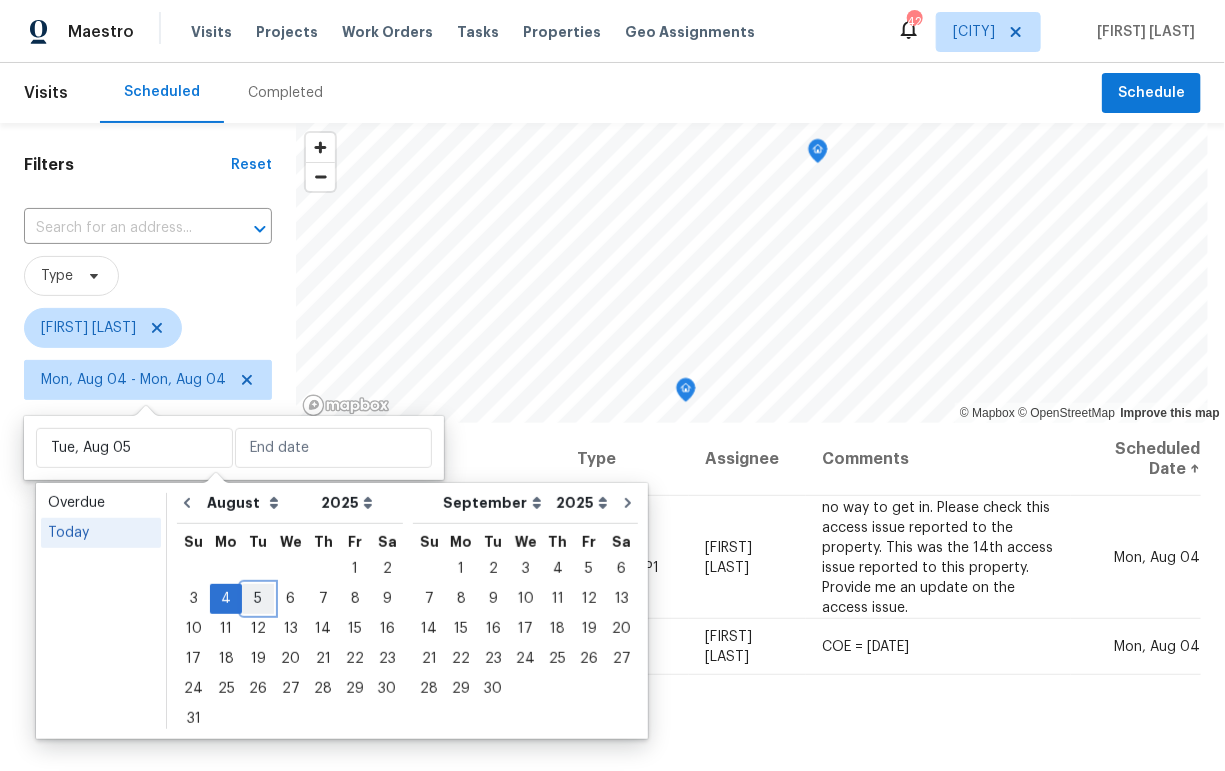 click on "5" at bounding box center [258, 599] 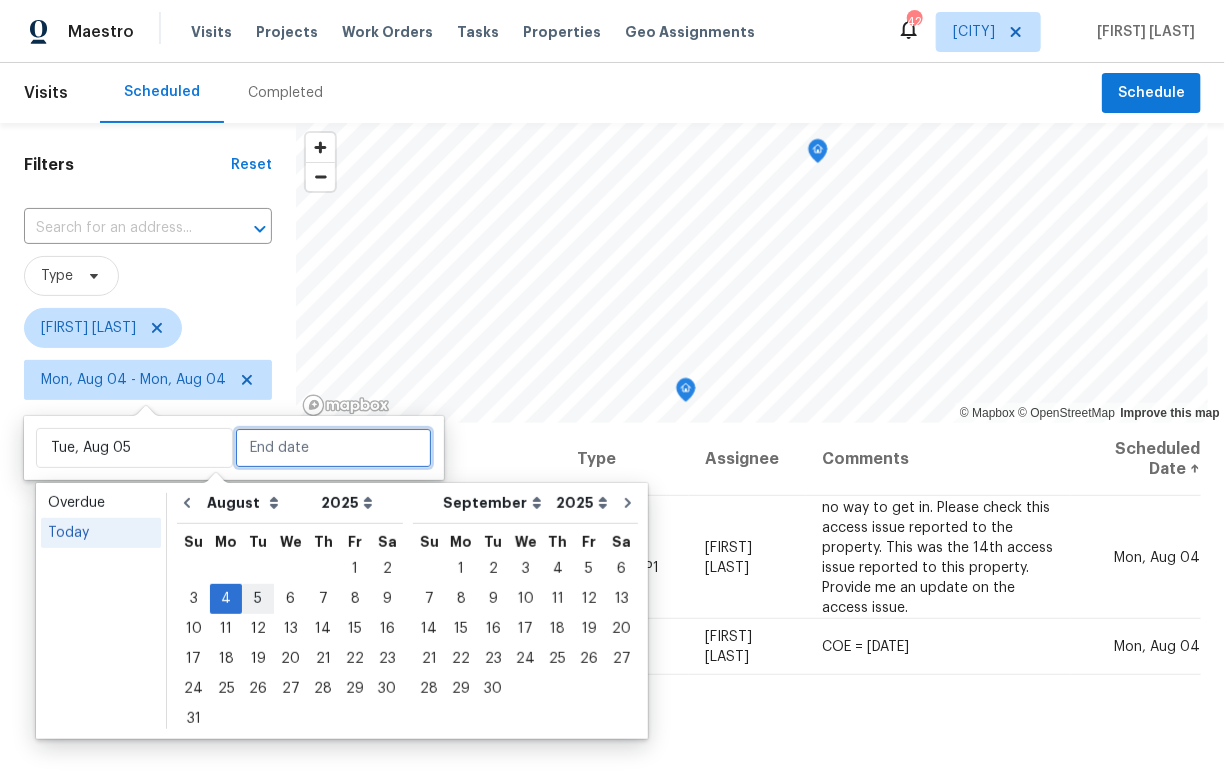 type on "Tue, Aug 05" 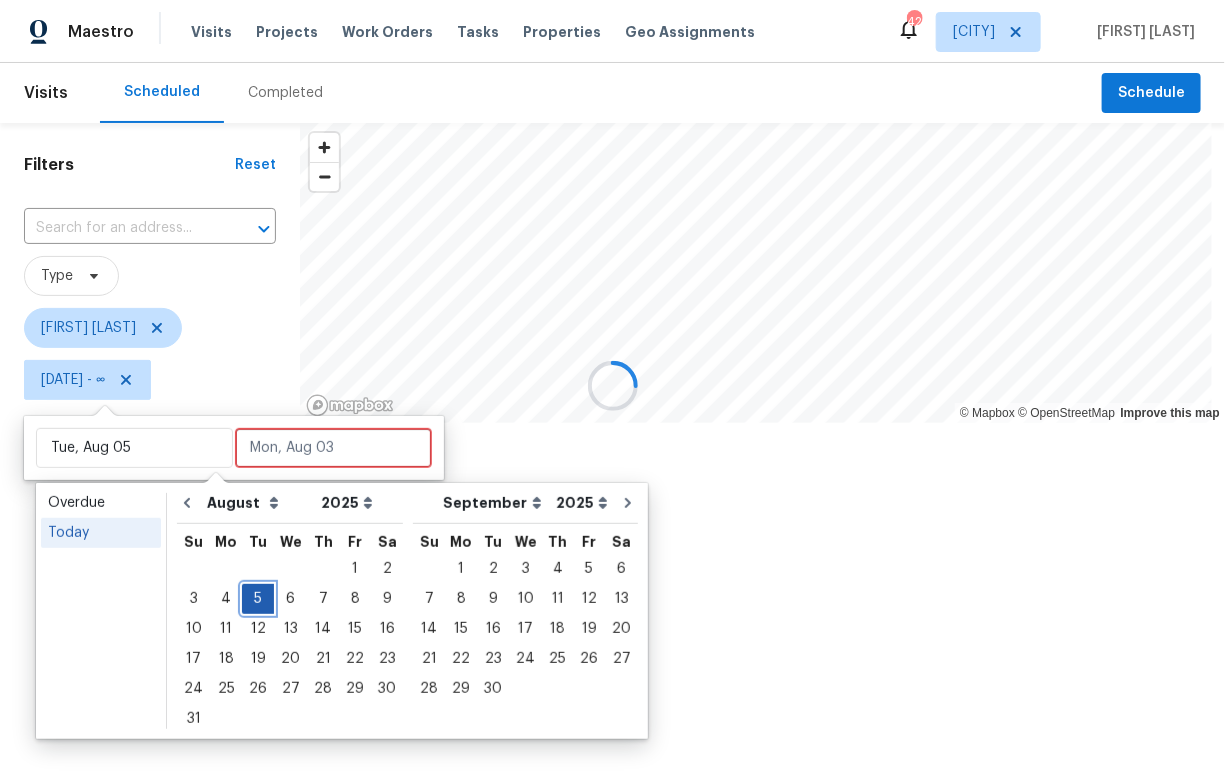 click on "5" at bounding box center [258, 599] 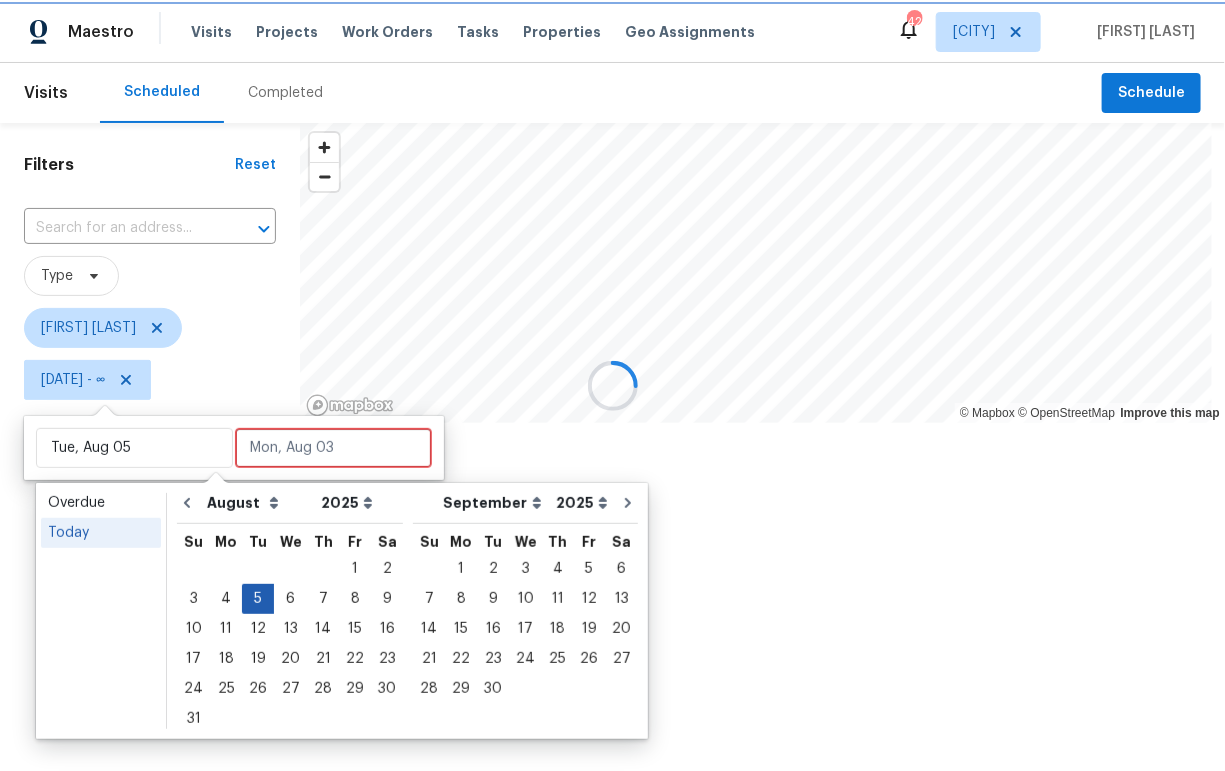 type on "Tue, Aug 05" 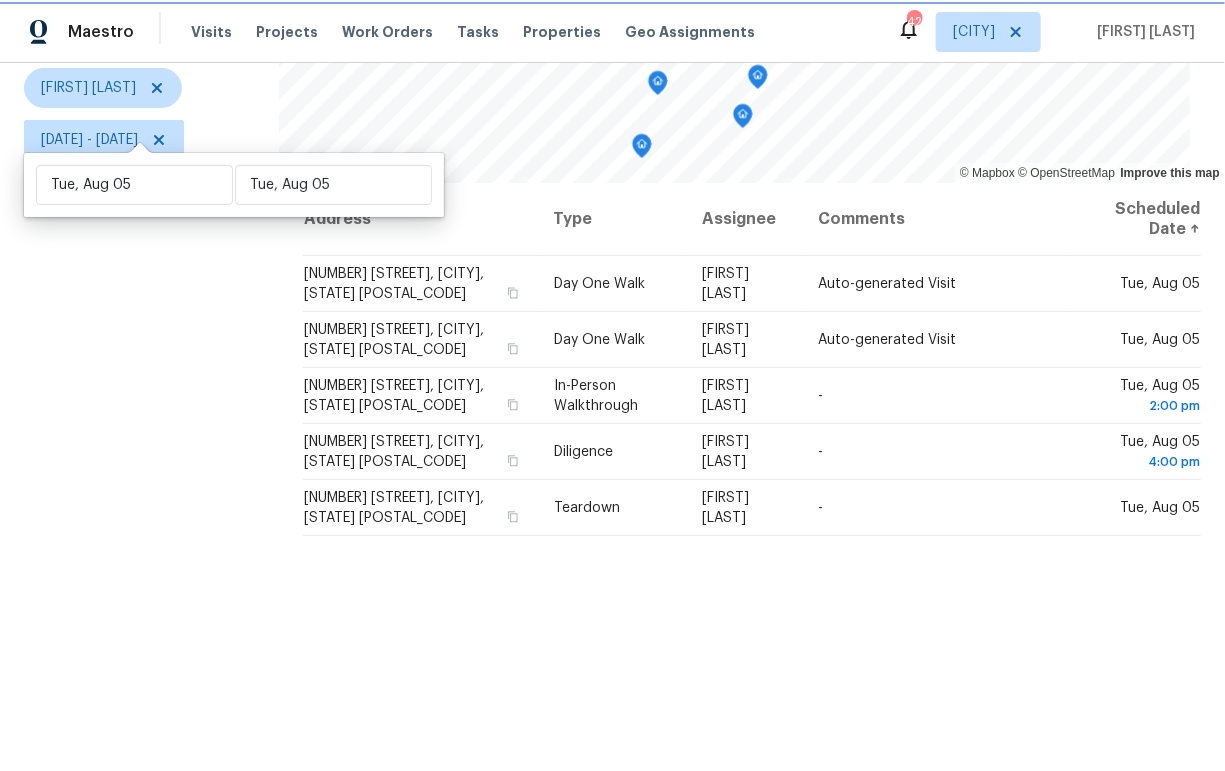 scroll, scrollTop: 281, scrollLeft: 0, axis: vertical 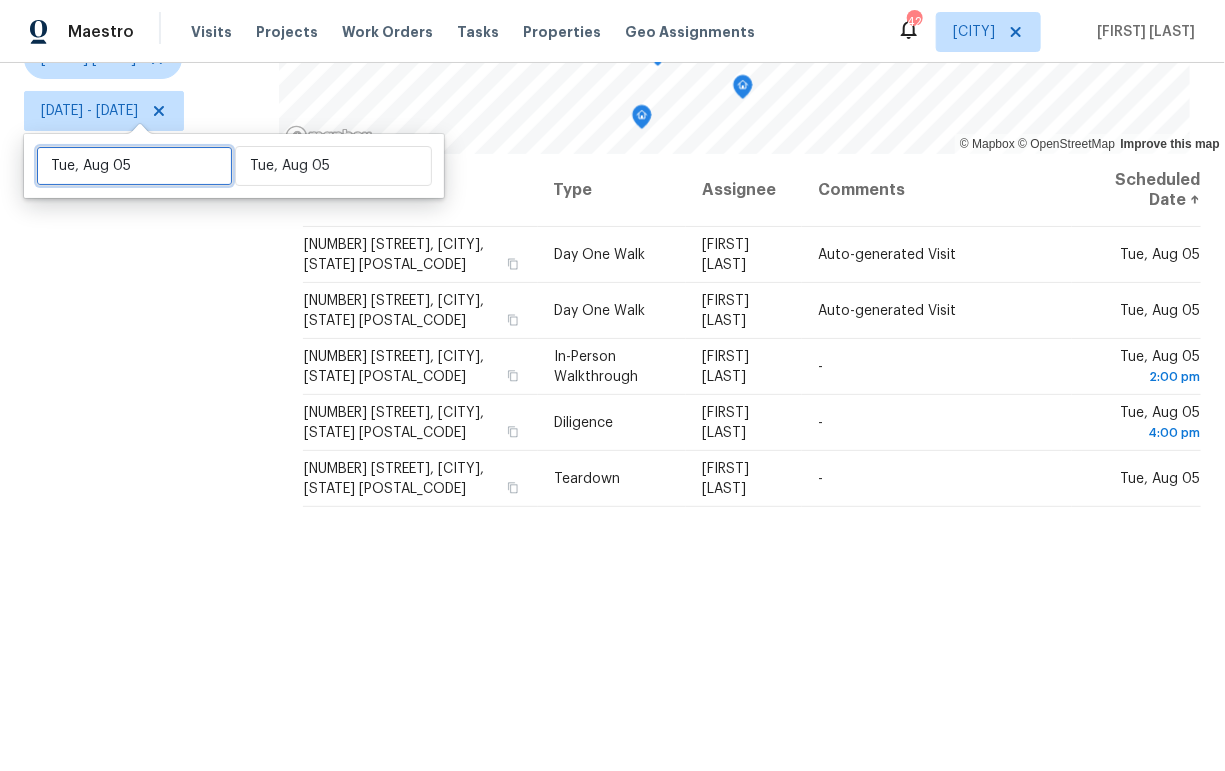 click on "Tue, Aug 05" at bounding box center (134, 166) 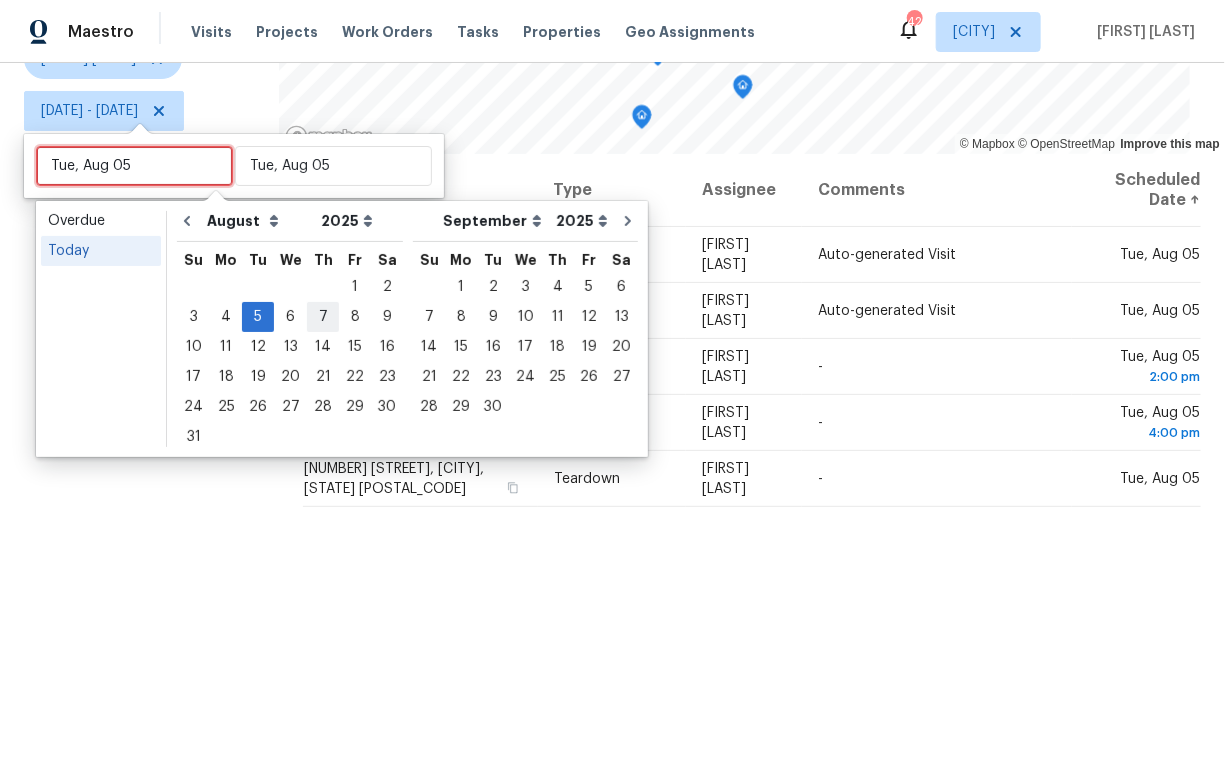 type on "Thu, Aug 07" 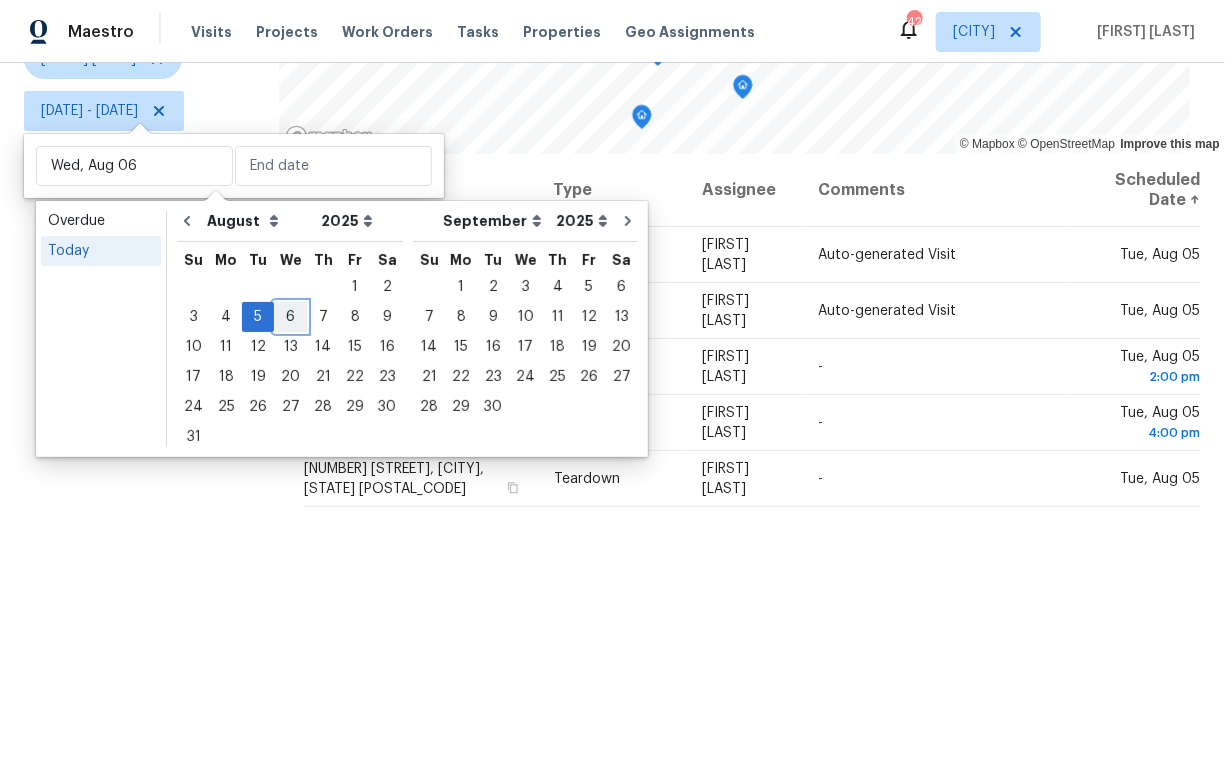click on "6" at bounding box center (290, 317) 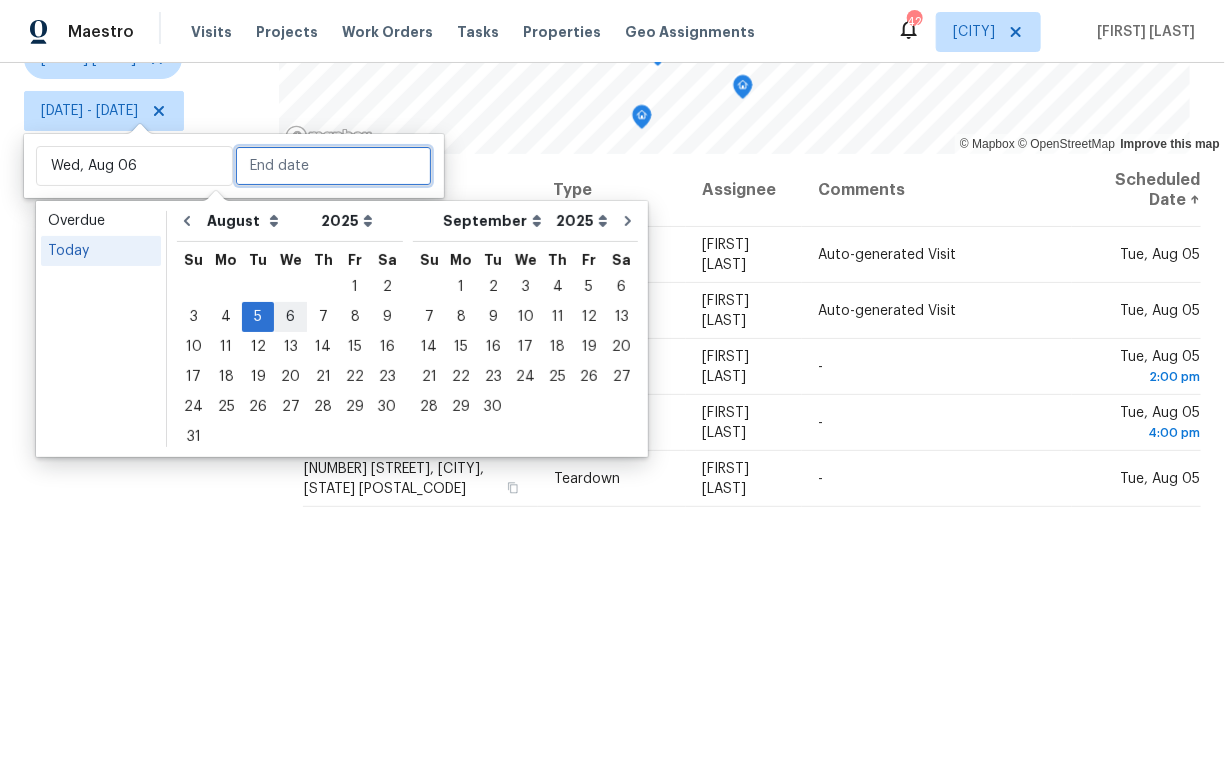 type on "Wed, Aug 06" 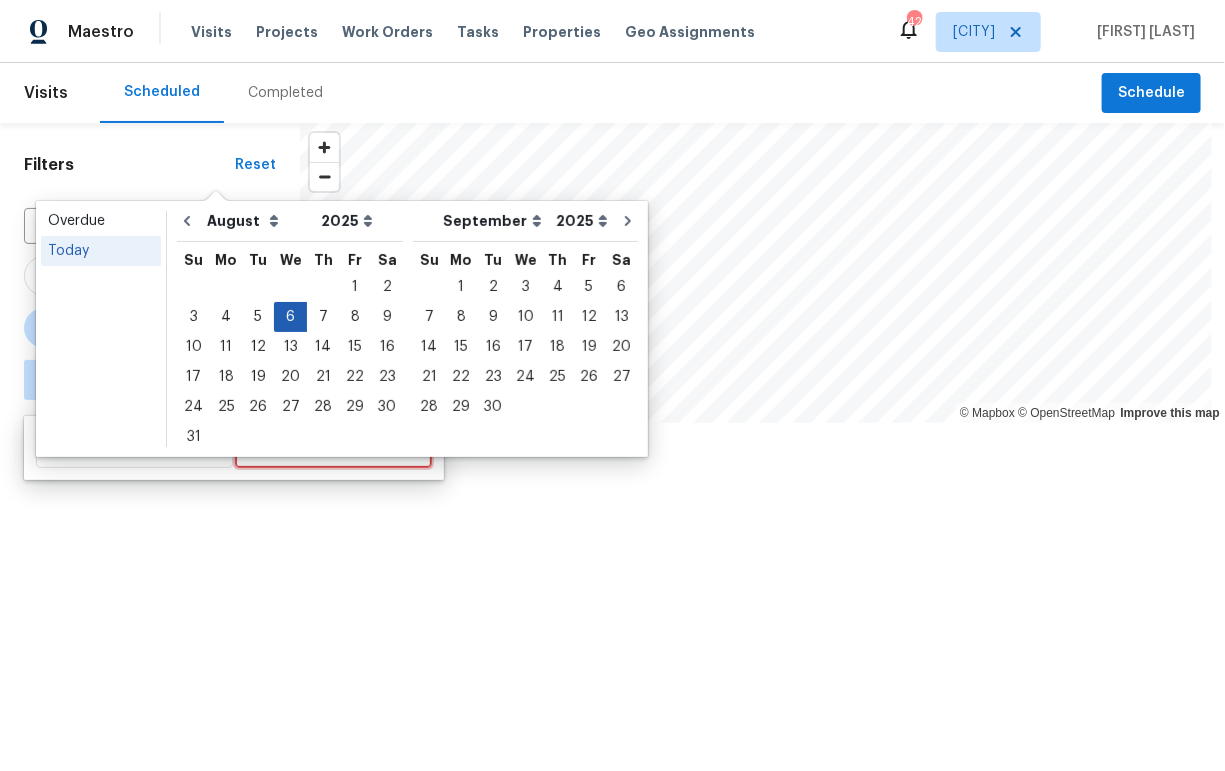 scroll, scrollTop: 0, scrollLeft: 0, axis: both 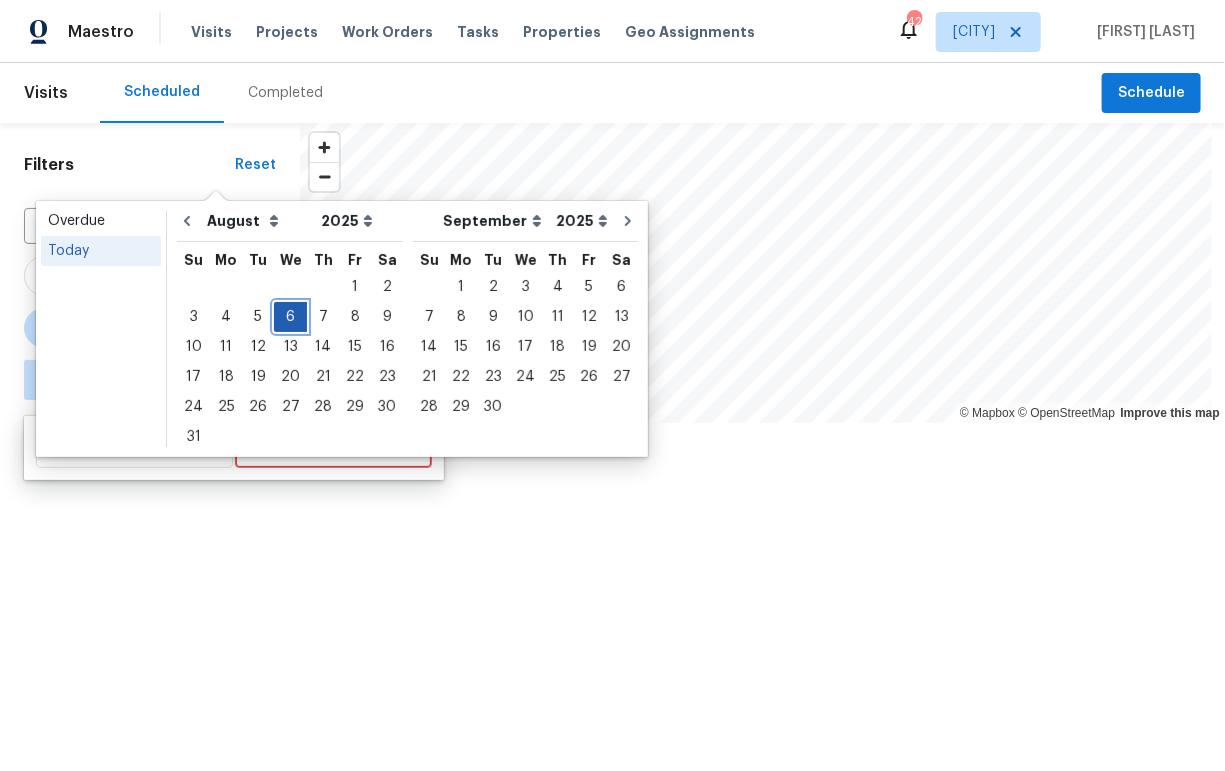 click on "6" at bounding box center [290, 317] 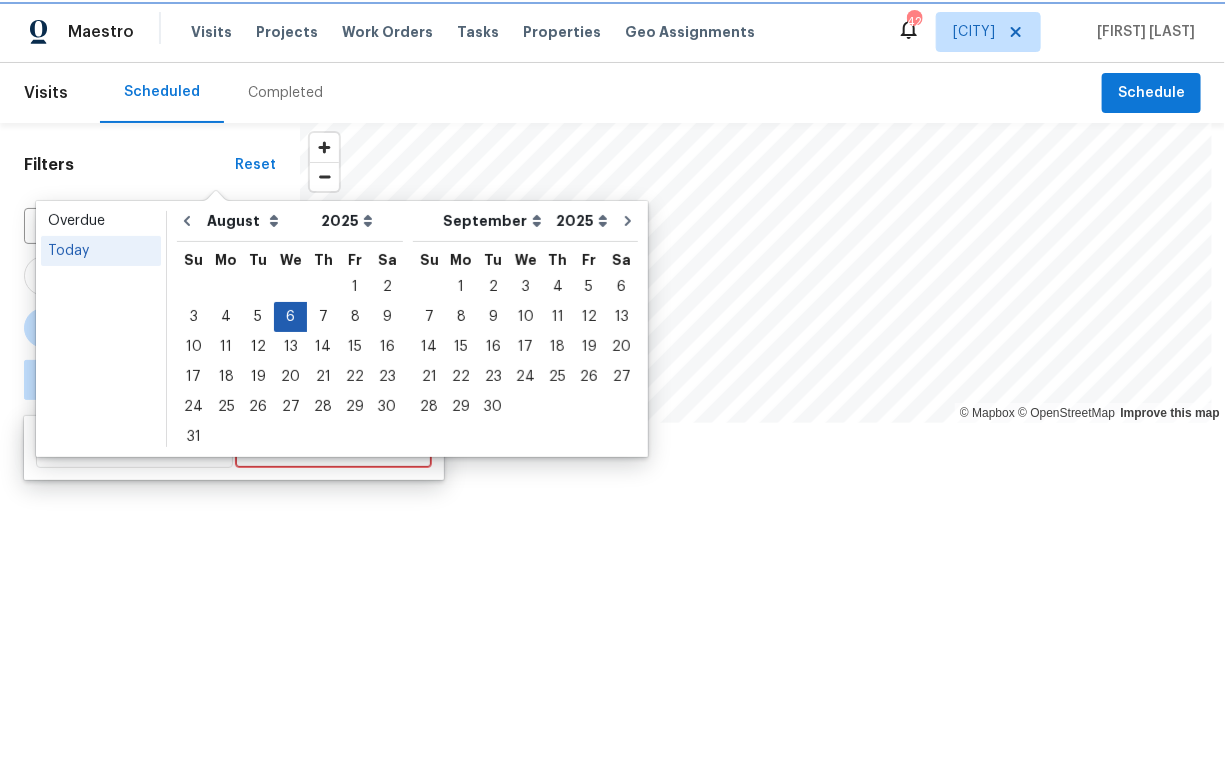 type on "Wed, Aug 06" 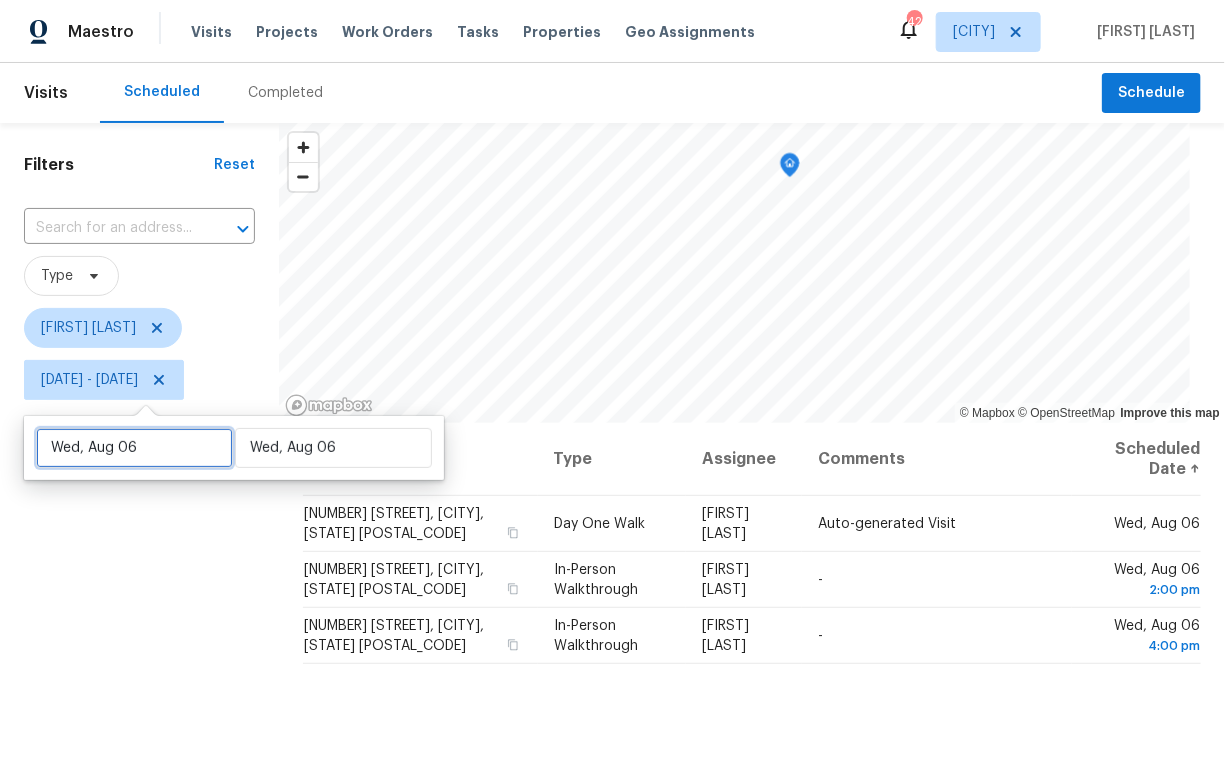 select on "7" 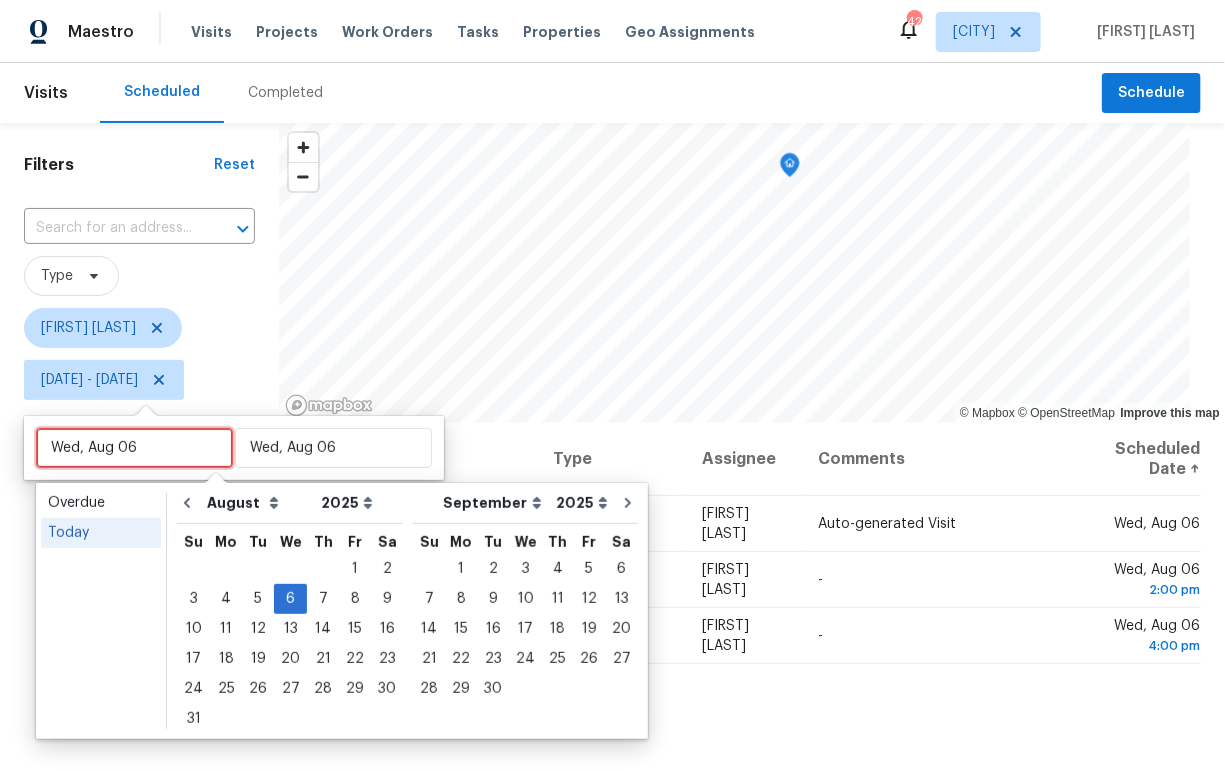 click on "Wed, Aug 06" at bounding box center [134, 448] 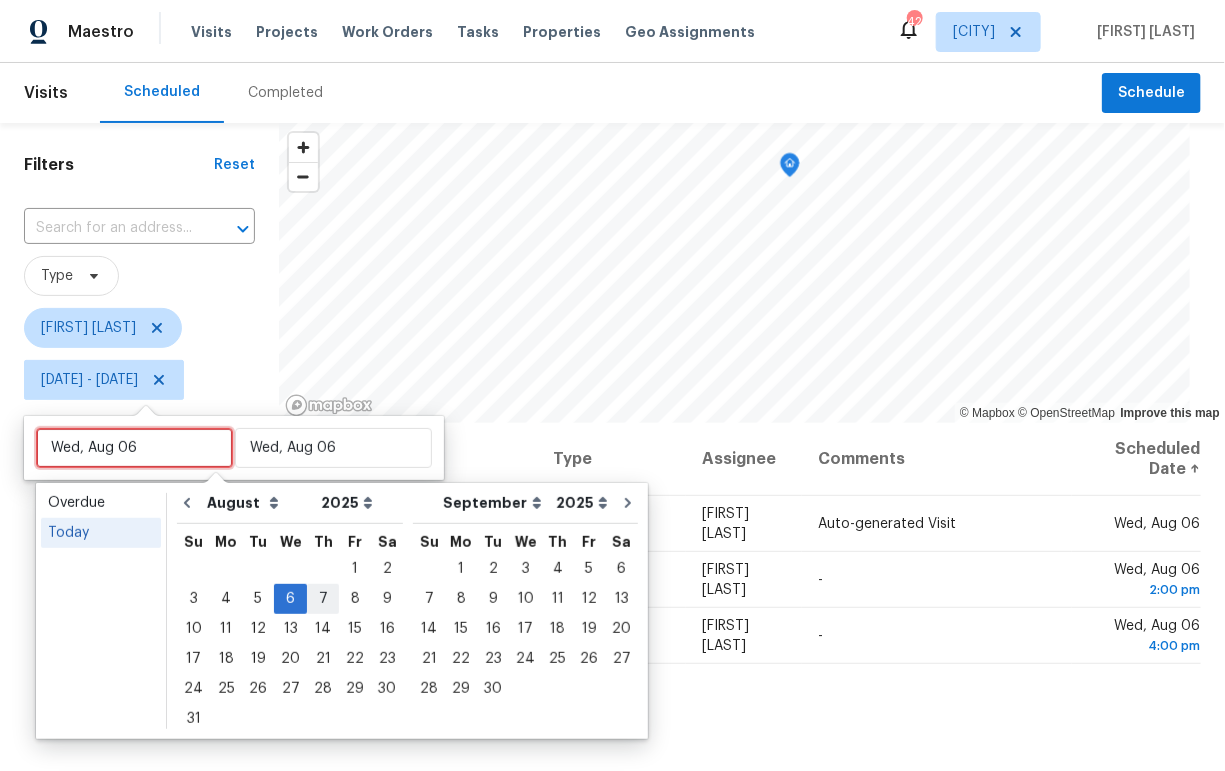 type on "Thu, Aug 07" 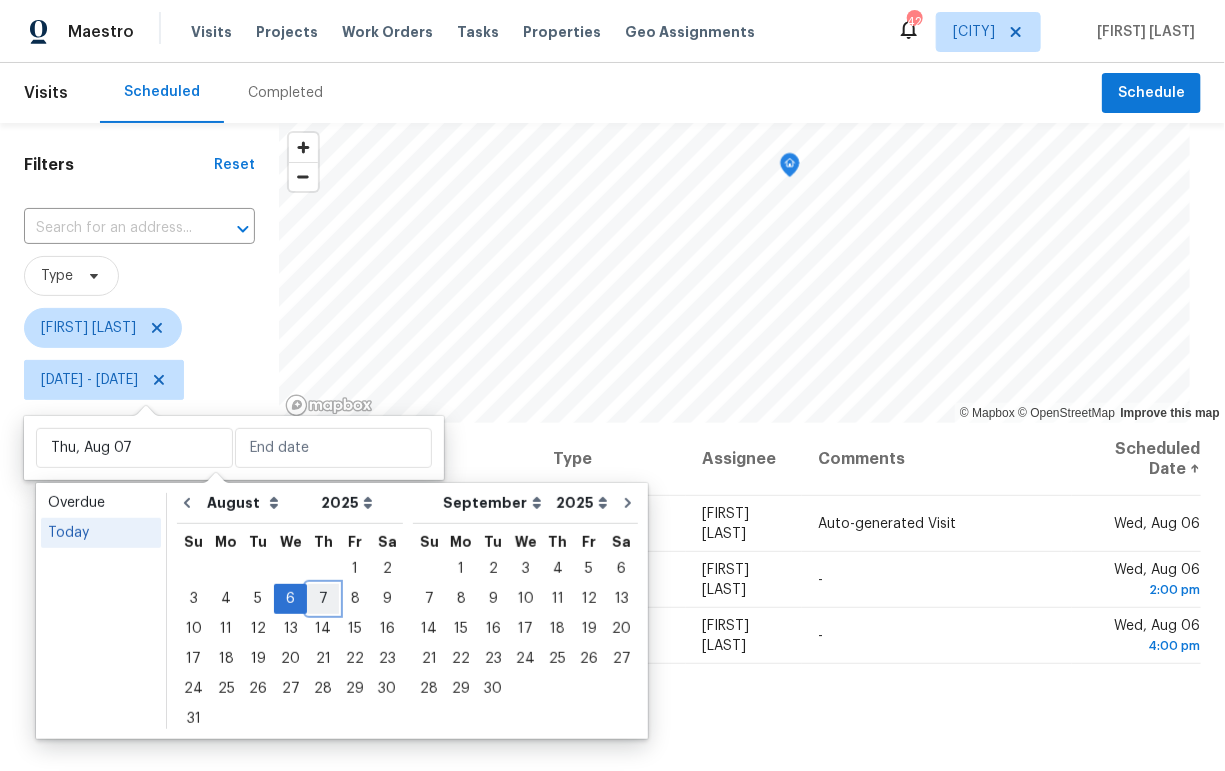 click on "7" at bounding box center [323, 599] 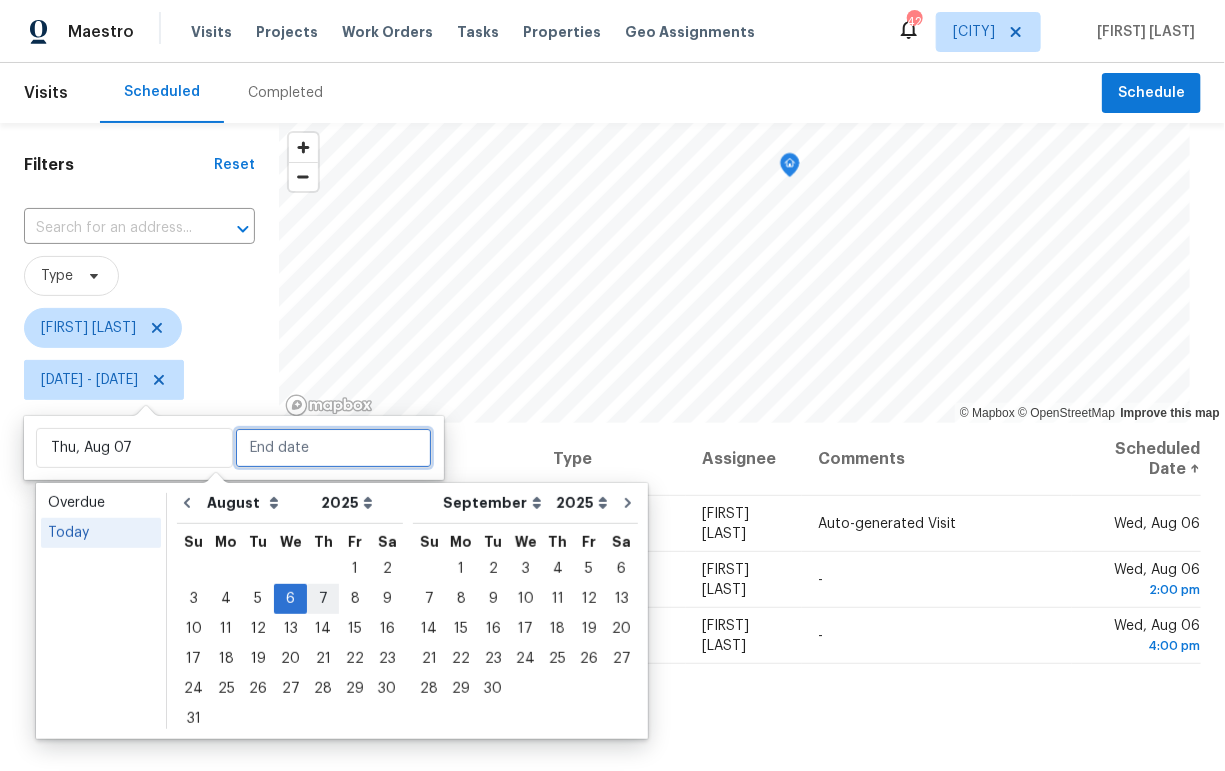 type on "Thu, Aug 07" 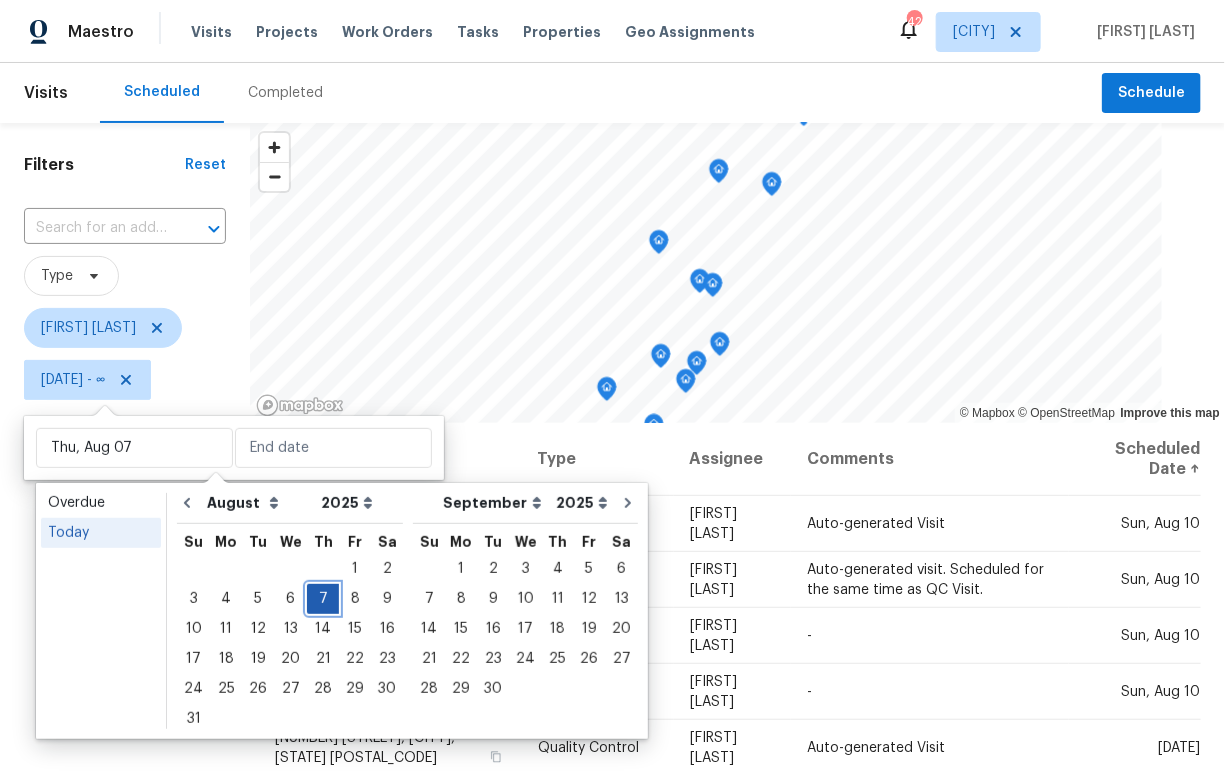 click on "7" at bounding box center (323, 599) 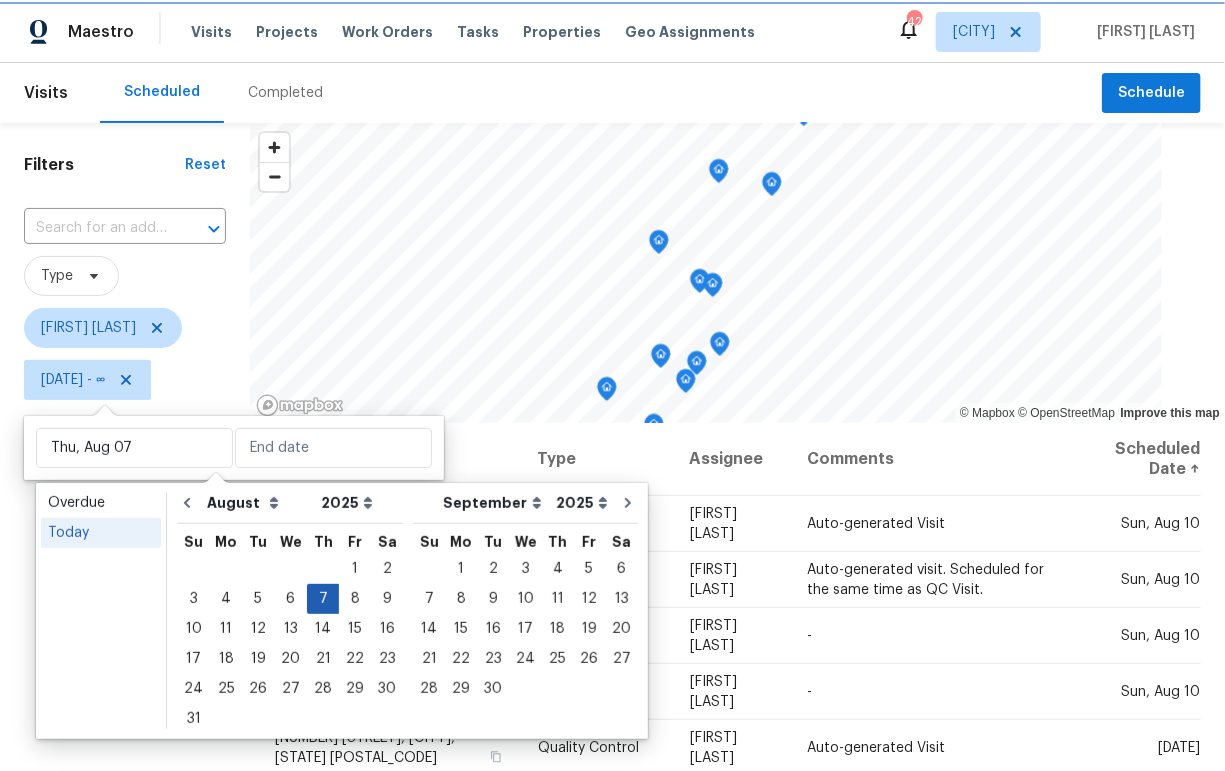 type on "Thu, Aug 07" 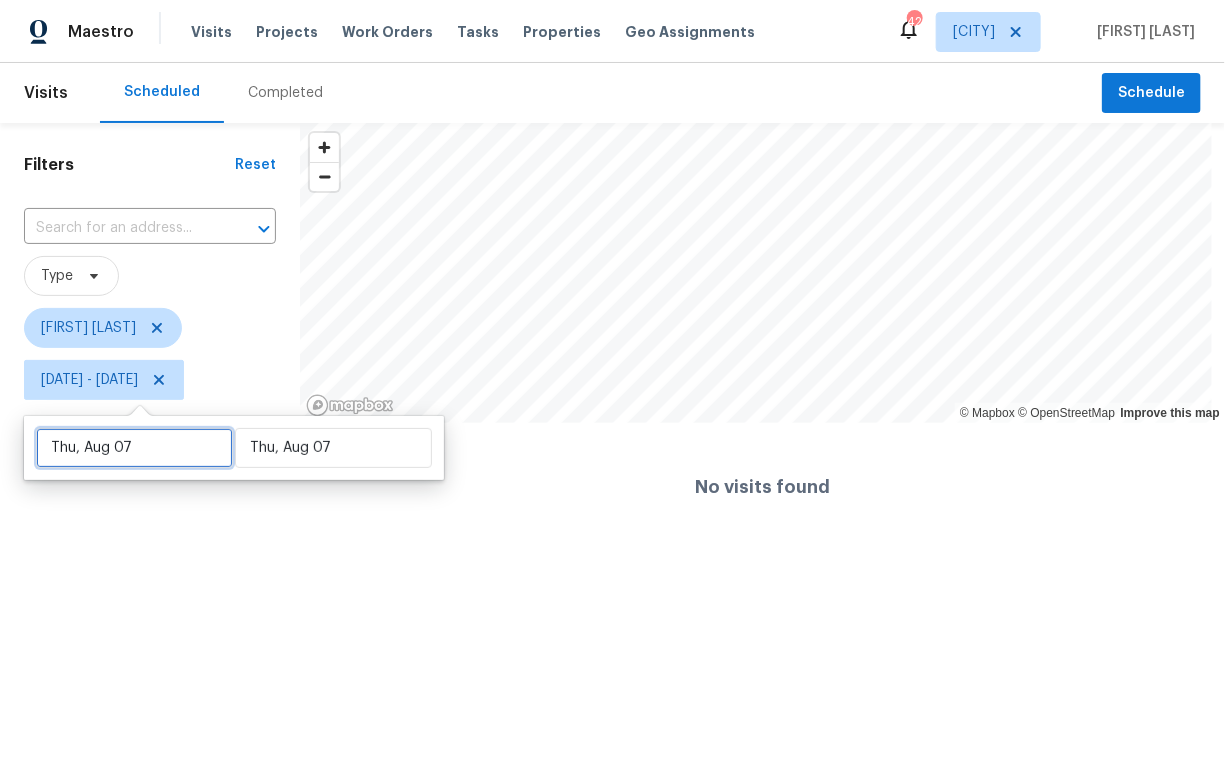 click on "Thu, Aug 07" at bounding box center (134, 448) 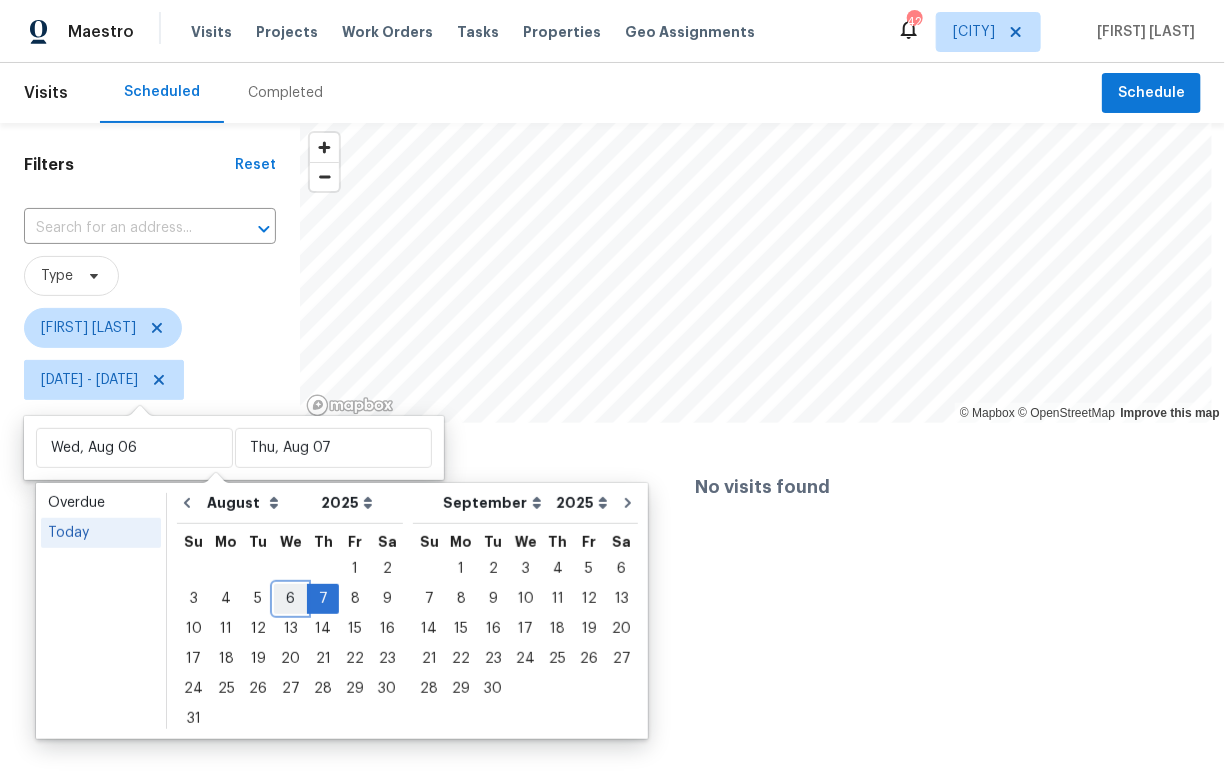 click on "6" at bounding box center (290, 599) 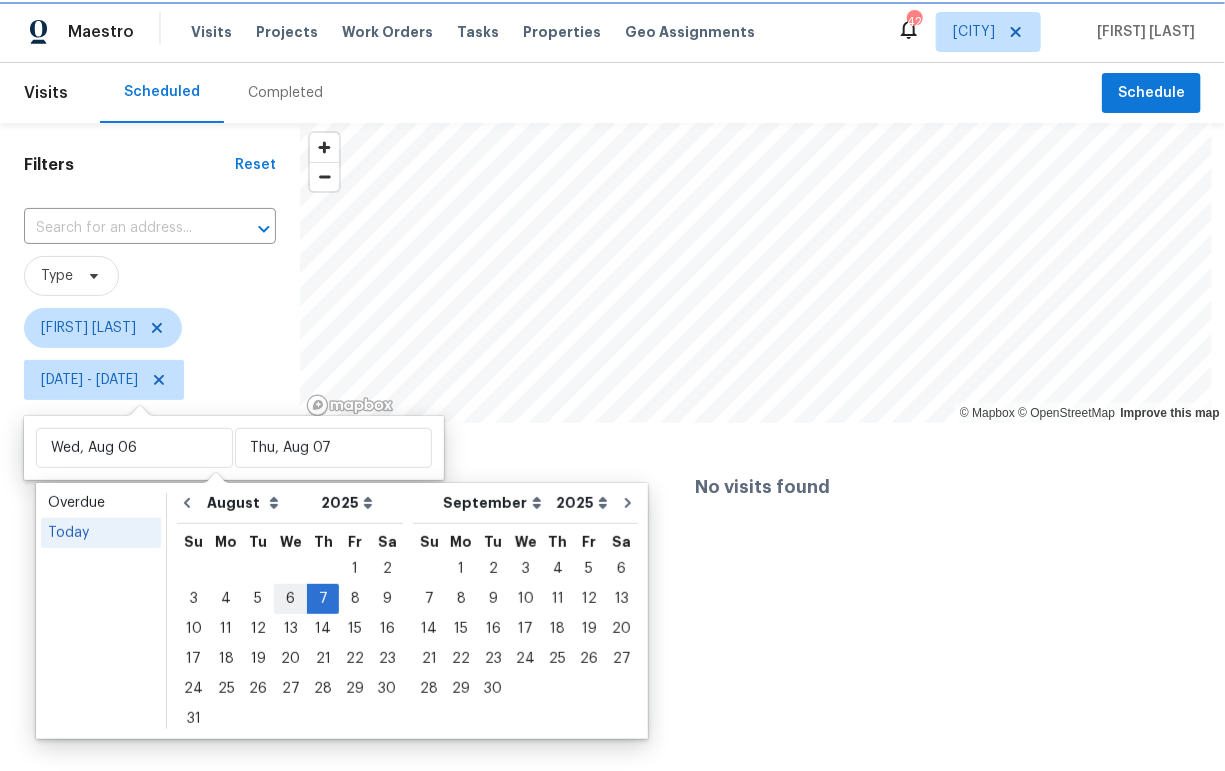 type on "Wed, Aug 06" 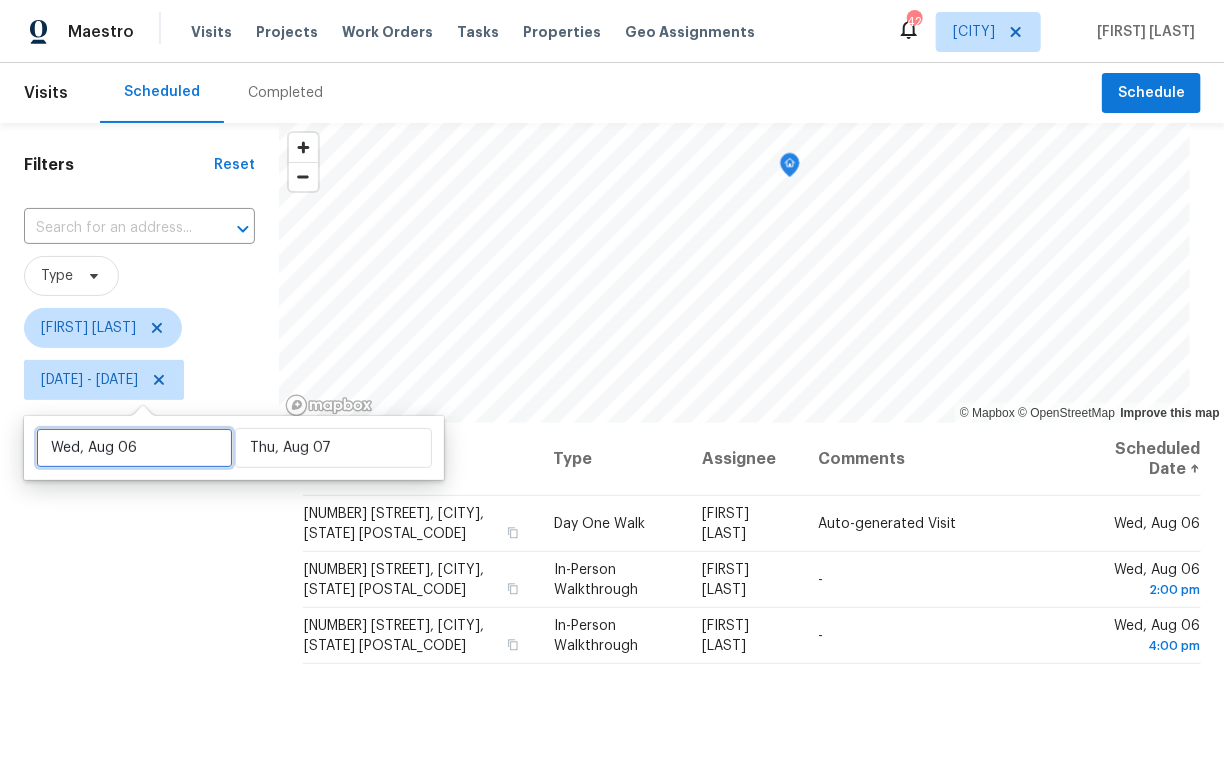 click on "Wed, Aug 06" at bounding box center [134, 448] 